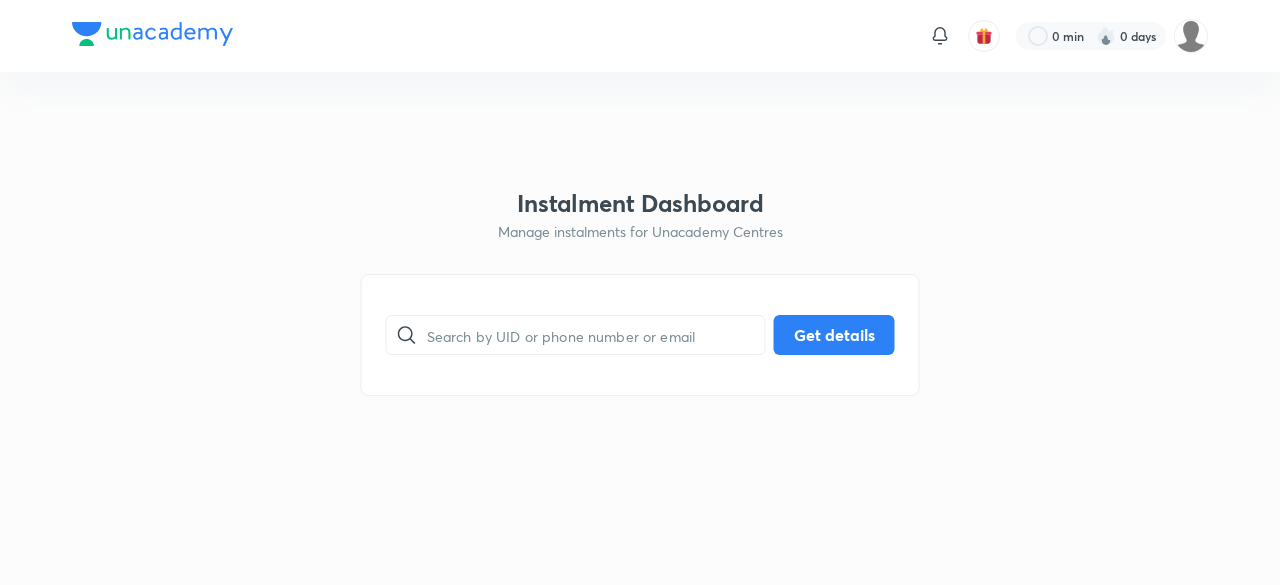 scroll, scrollTop: 0, scrollLeft: 0, axis: both 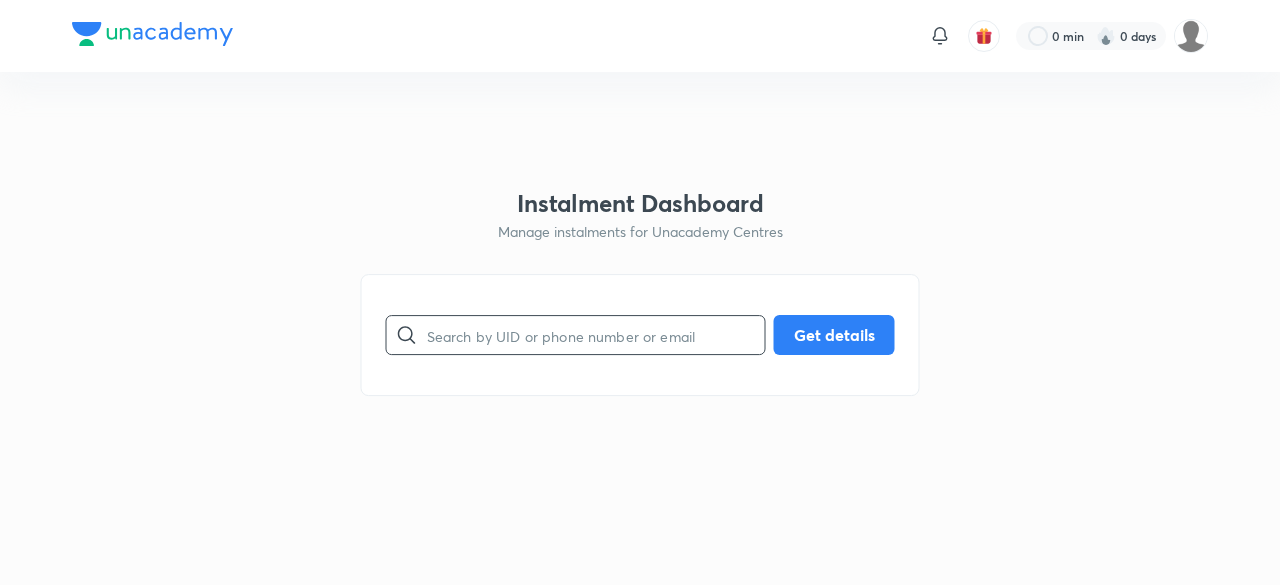 click at bounding box center [596, 335] 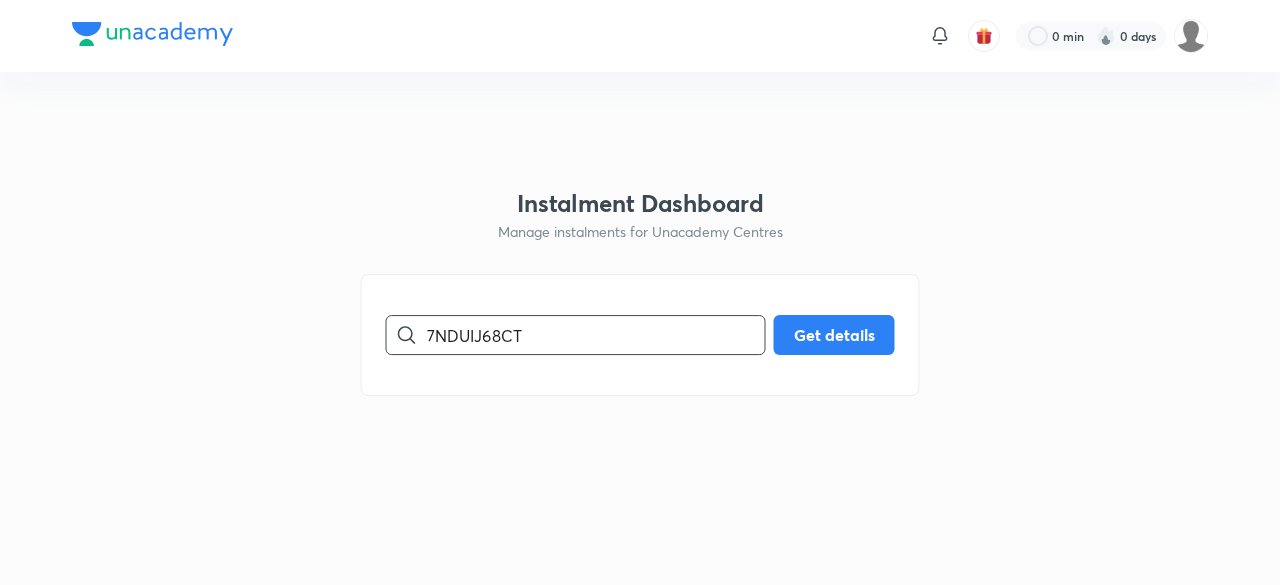 type on "7NDUIJ68CT" 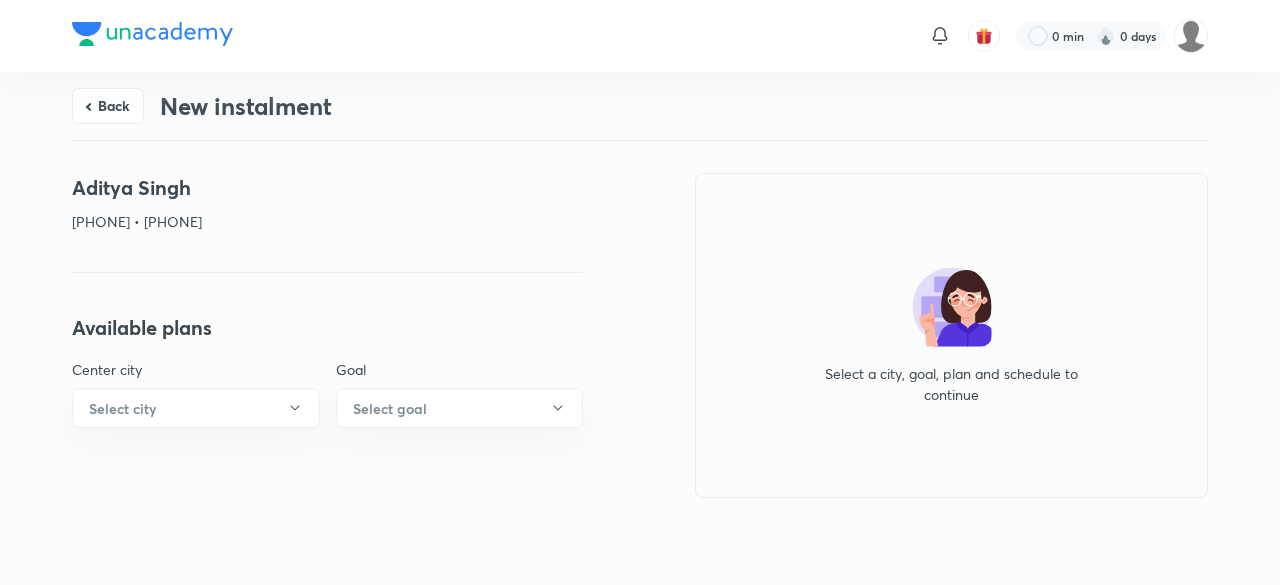 drag, startPoint x: 376, startPoint y: 223, endPoint x: 289, endPoint y: 213, distance: 87.57283 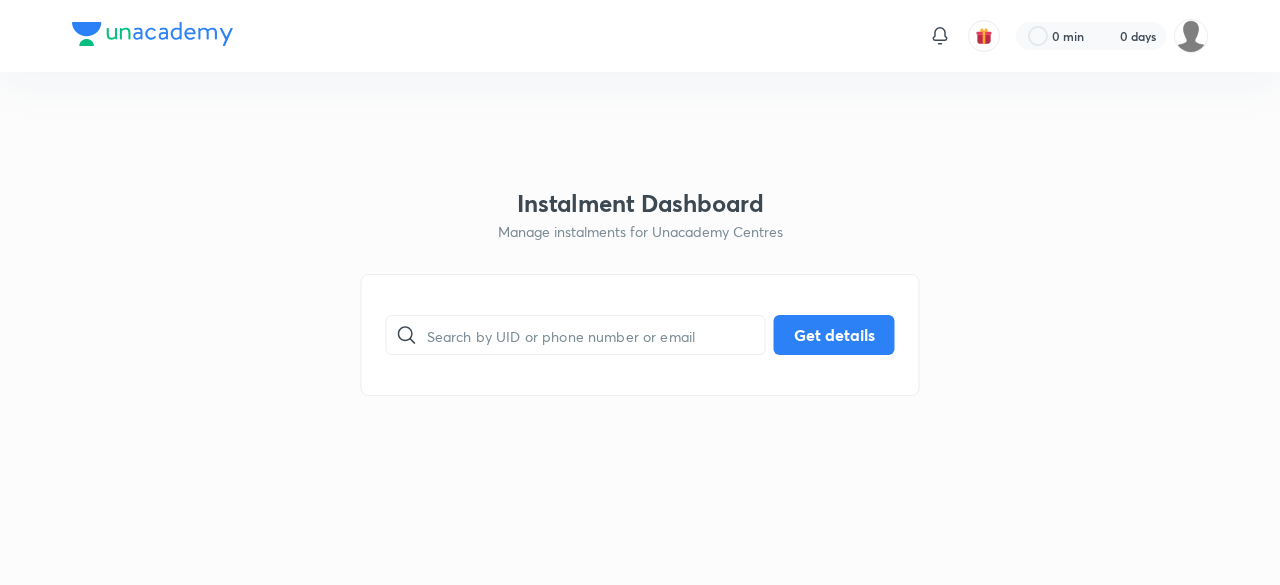 scroll, scrollTop: 0, scrollLeft: 0, axis: both 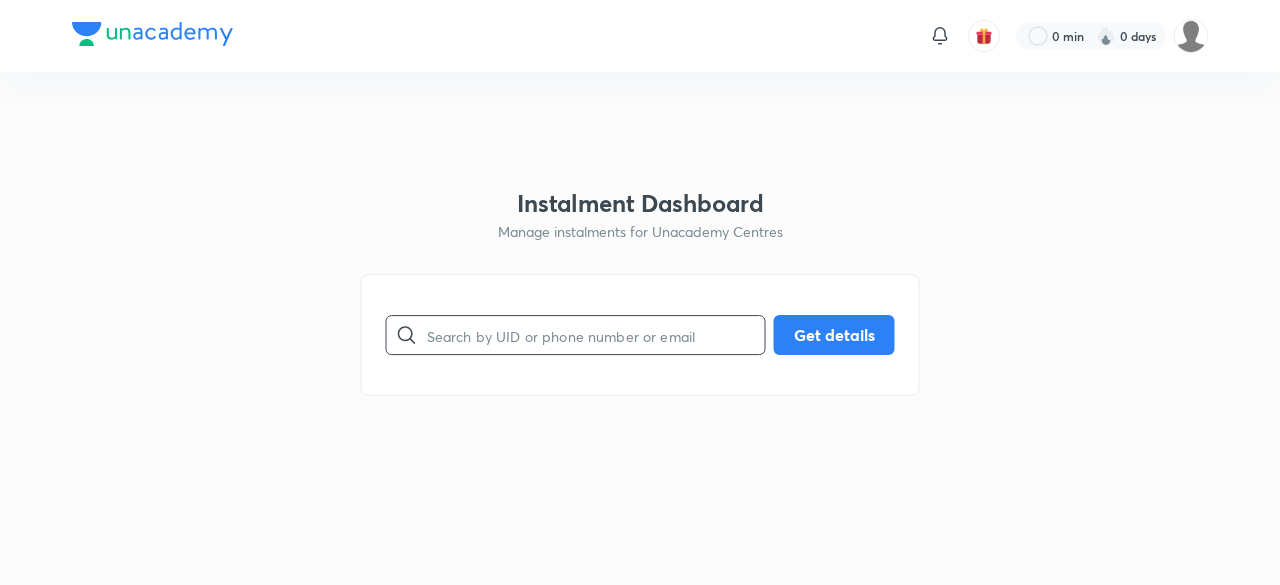 click at bounding box center (596, 335) 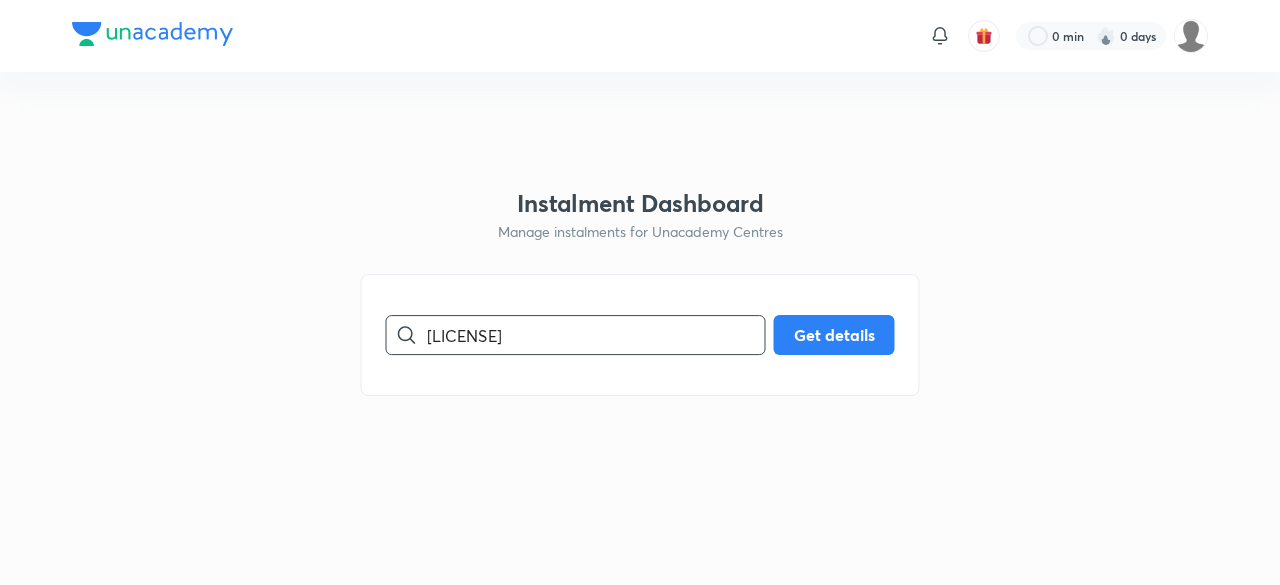 type on "[LICENSE]" 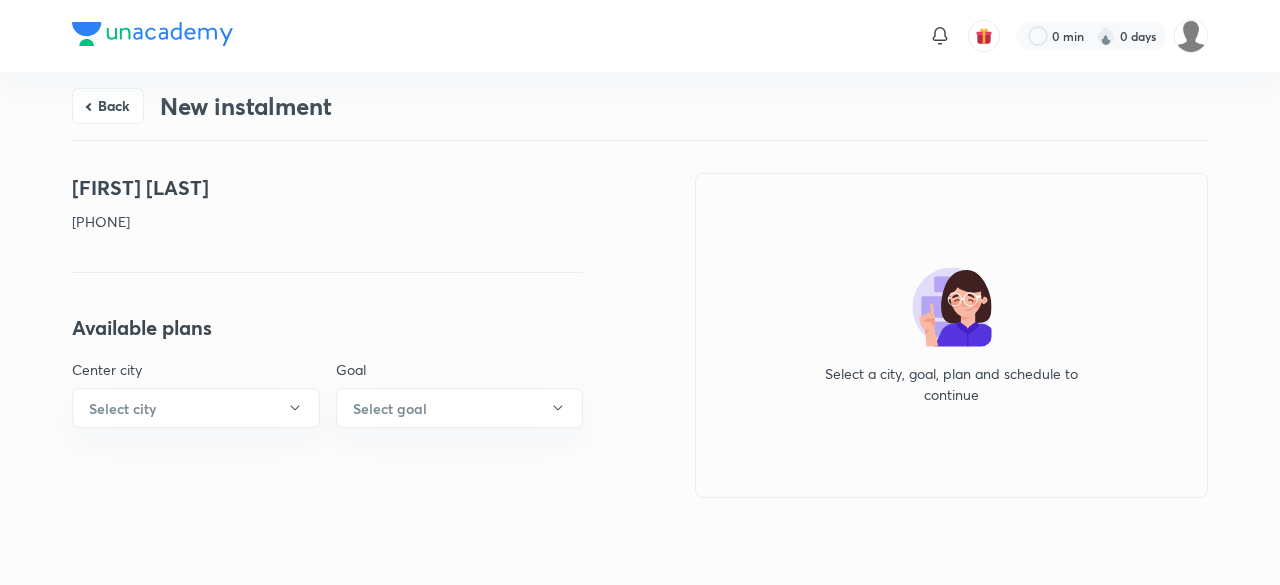 drag, startPoint x: 167, startPoint y: 223, endPoint x: 54, endPoint y: 175, distance: 122.77215 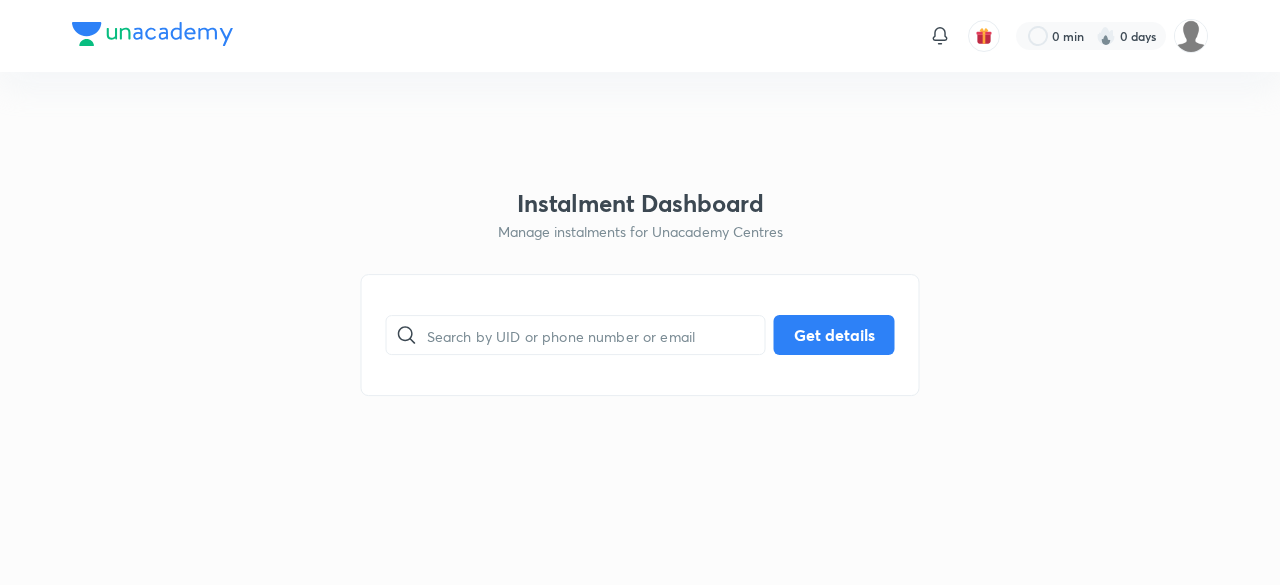scroll, scrollTop: 0, scrollLeft: 0, axis: both 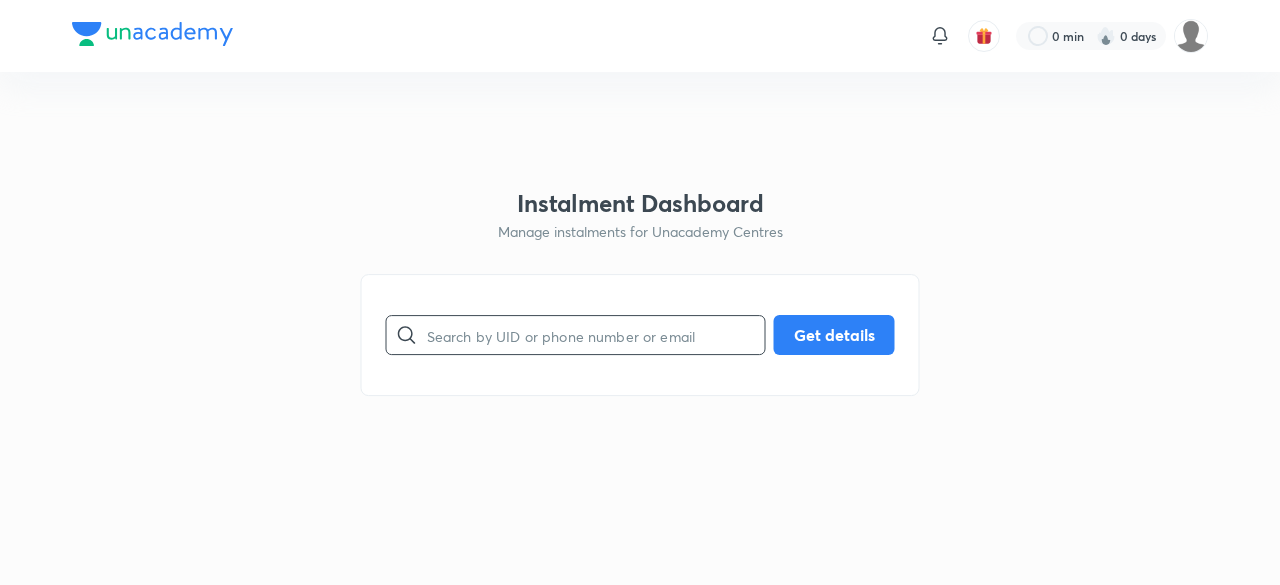 click at bounding box center (596, 335) 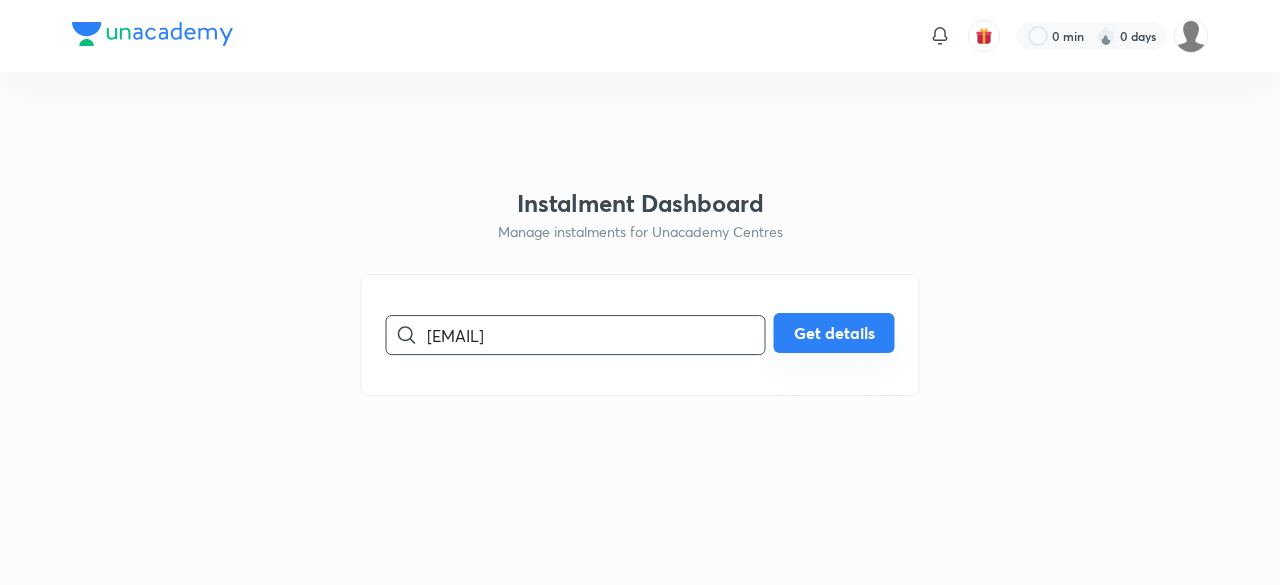 type on "skshitiz879@gmail.com" 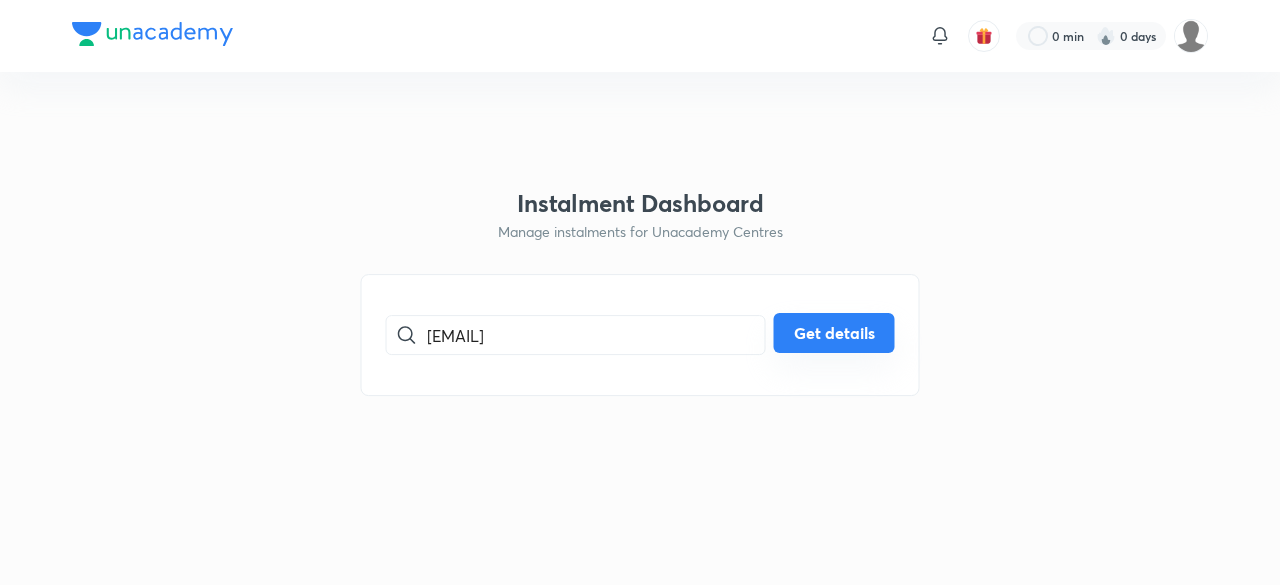 click on "Get details" at bounding box center (834, 333) 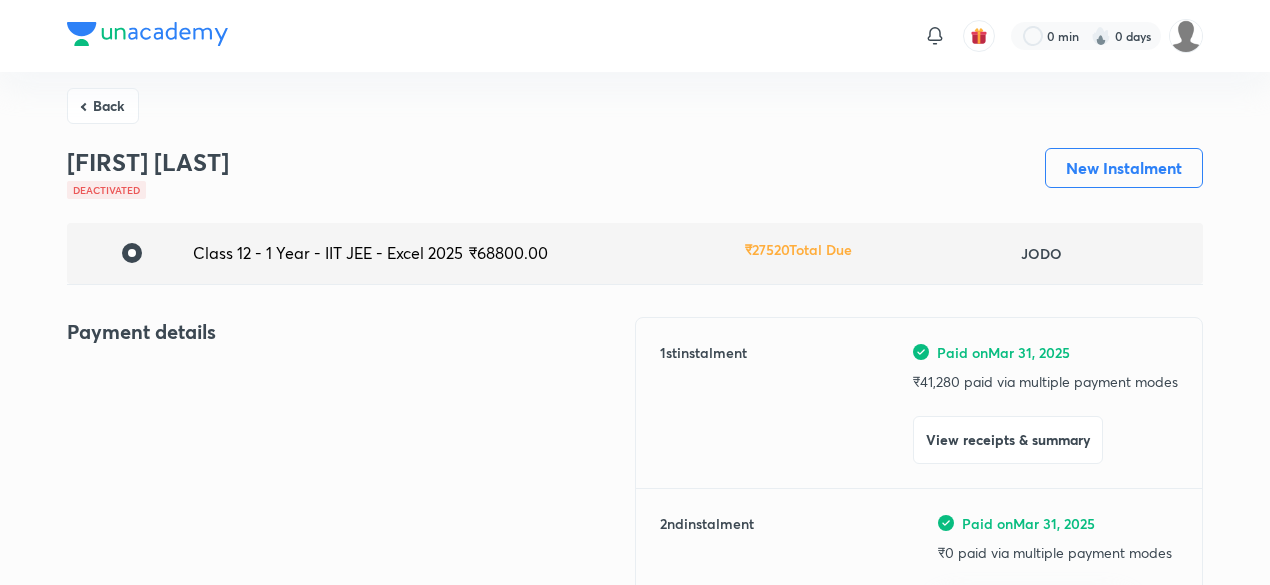 scroll, scrollTop: 0, scrollLeft: 0, axis: both 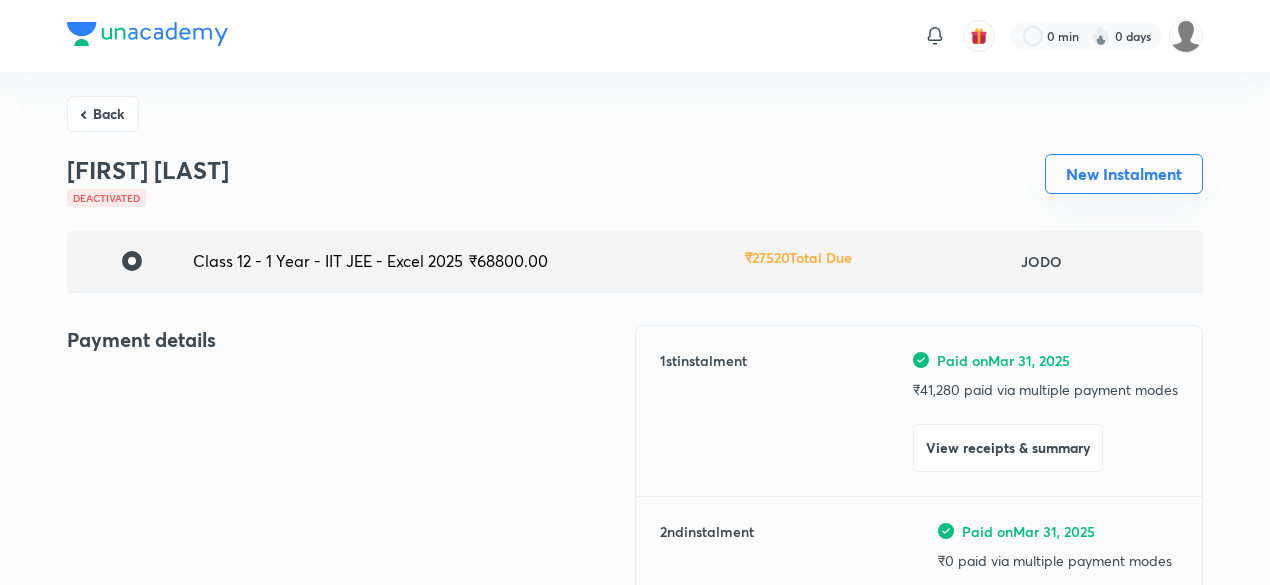 click on "New Instalment" at bounding box center [1124, 174] 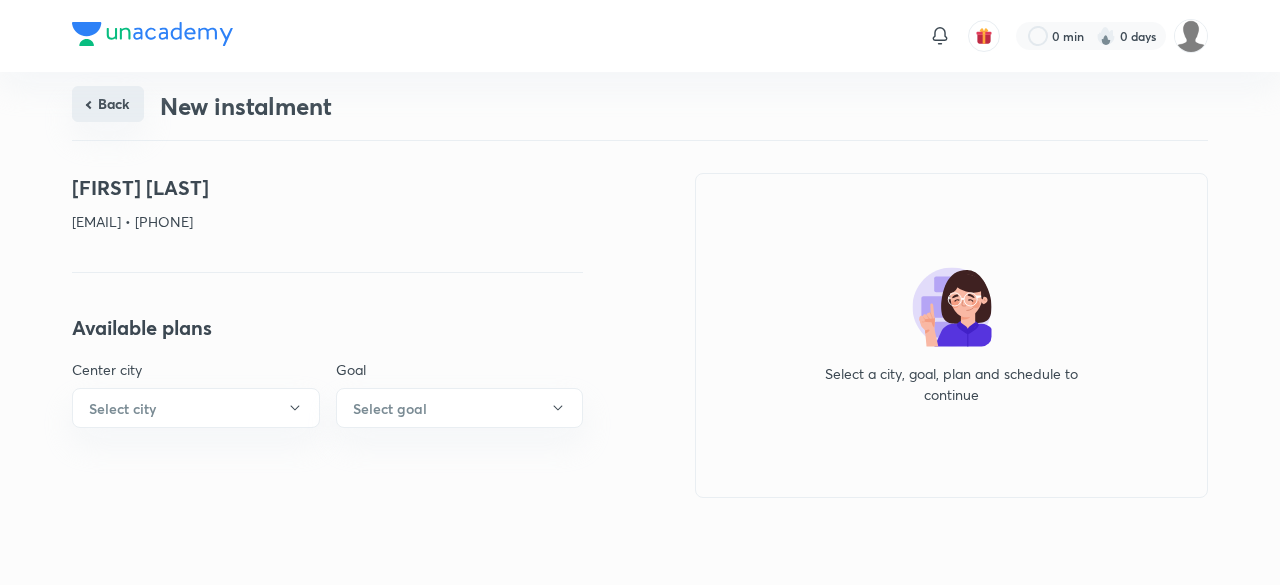 click on "Back" at bounding box center [108, 104] 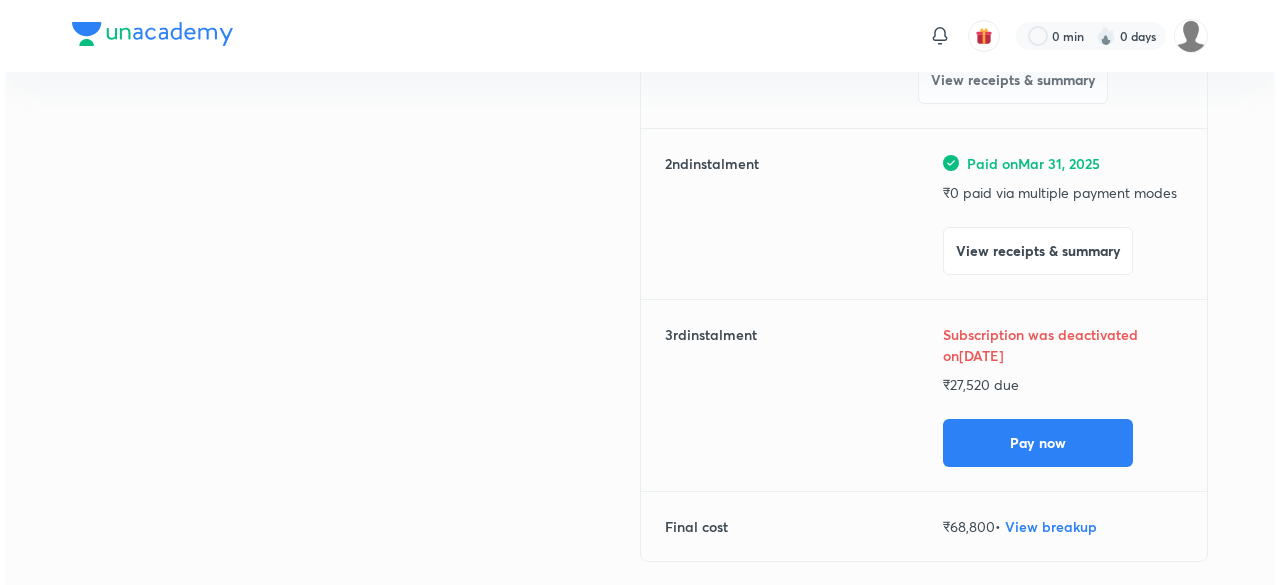 scroll, scrollTop: 372, scrollLeft: 0, axis: vertical 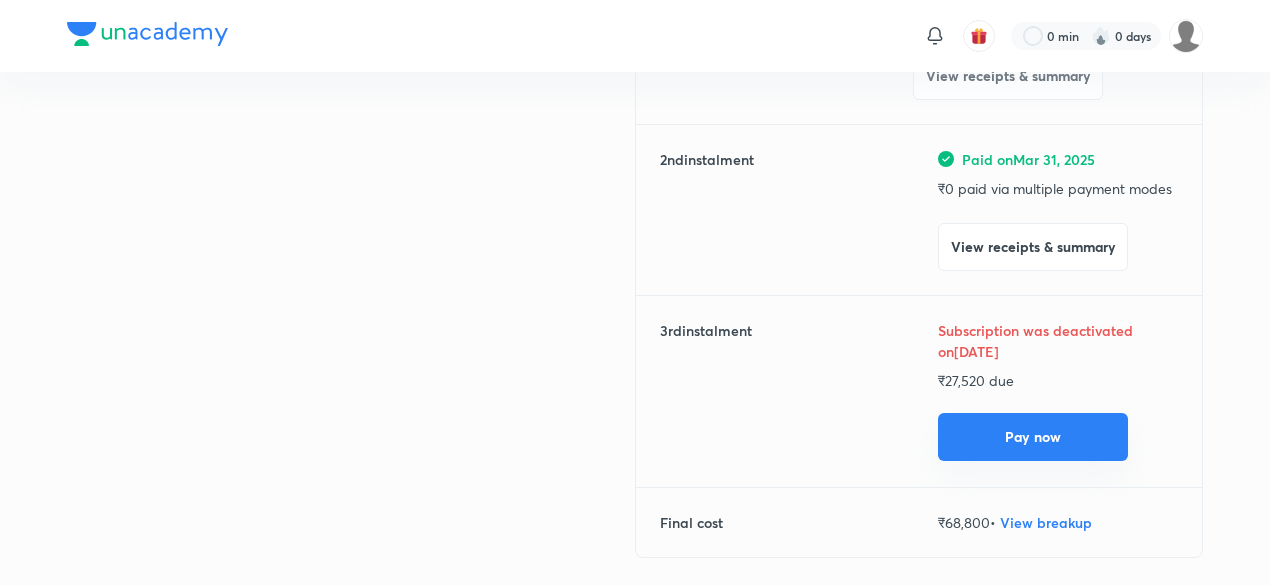 click on "Pay now" at bounding box center (1033, 437) 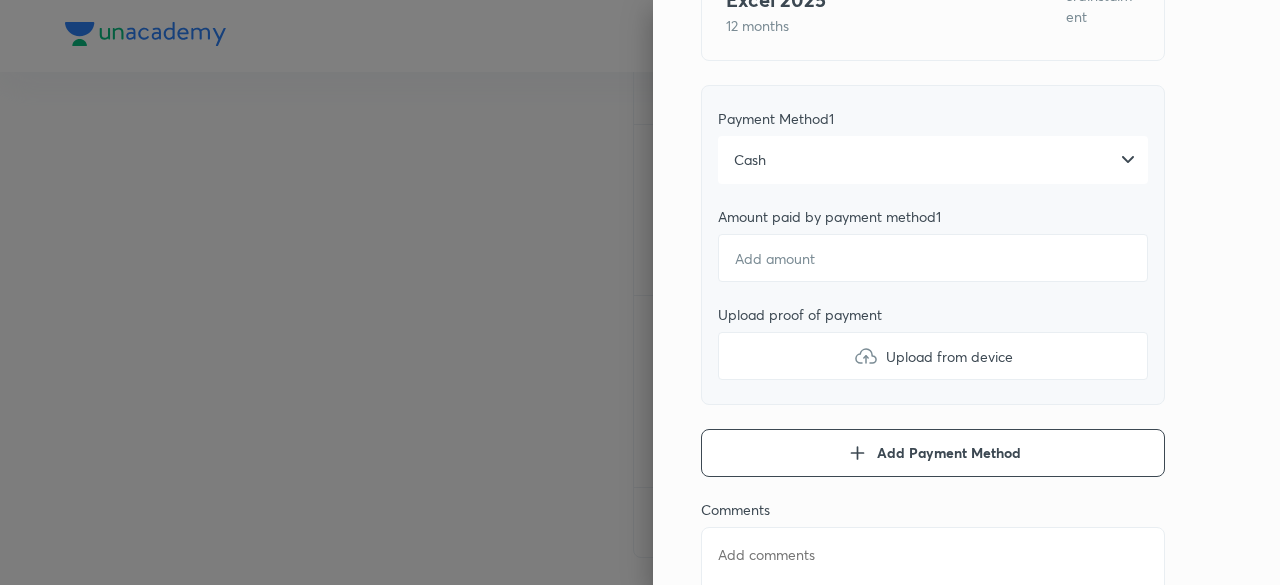 scroll, scrollTop: 246, scrollLeft: 0, axis: vertical 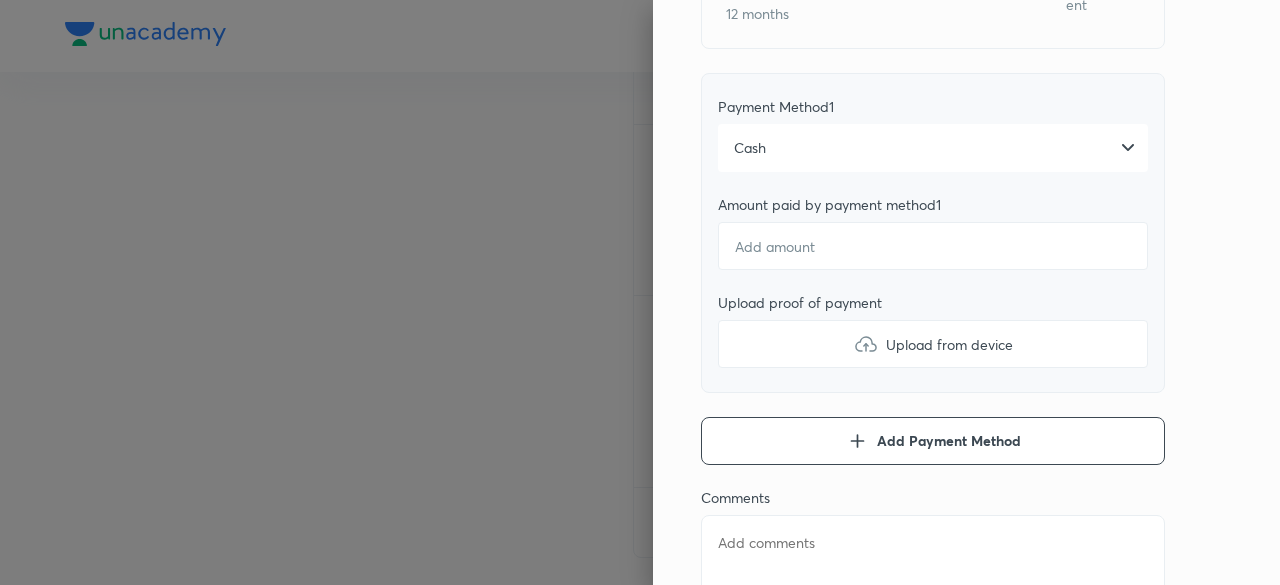 click on "Cash" at bounding box center (933, 148) 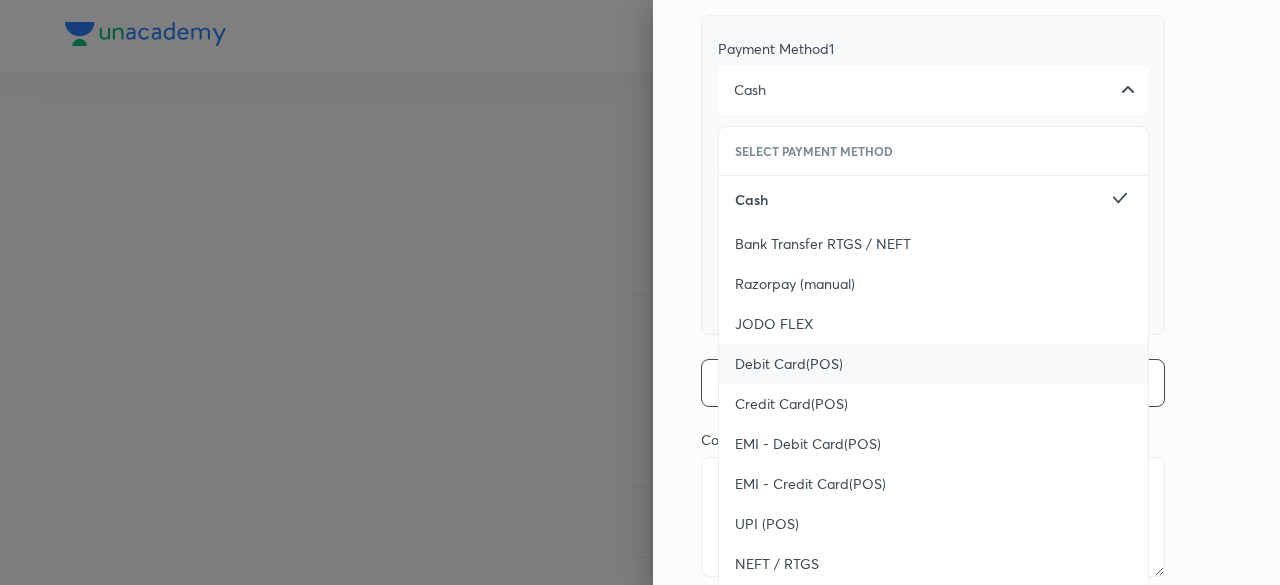 scroll, scrollTop: 344, scrollLeft: 0, axis: vertical 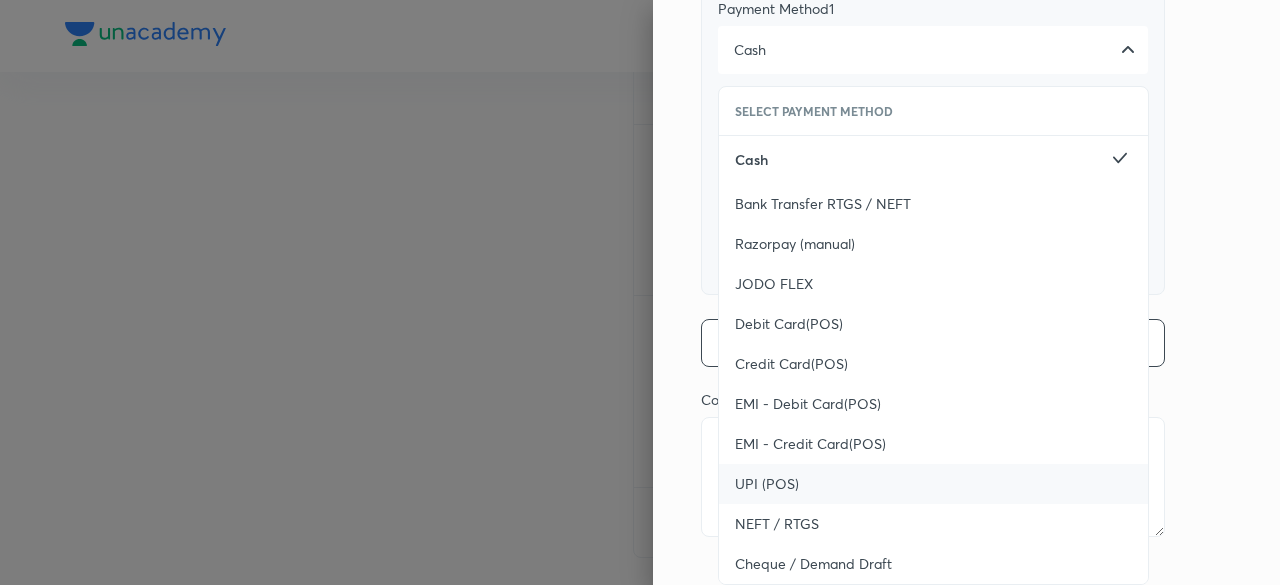 click on "UPI (POS)" at bounding box center (933, 484) 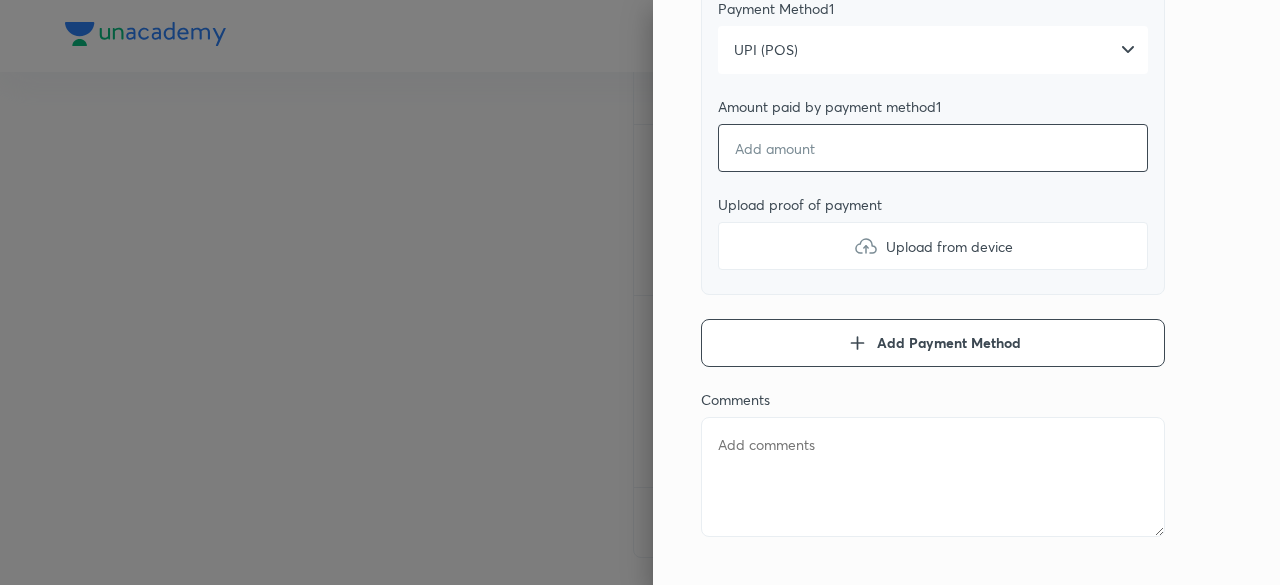 click at bounding box center (933, 148) 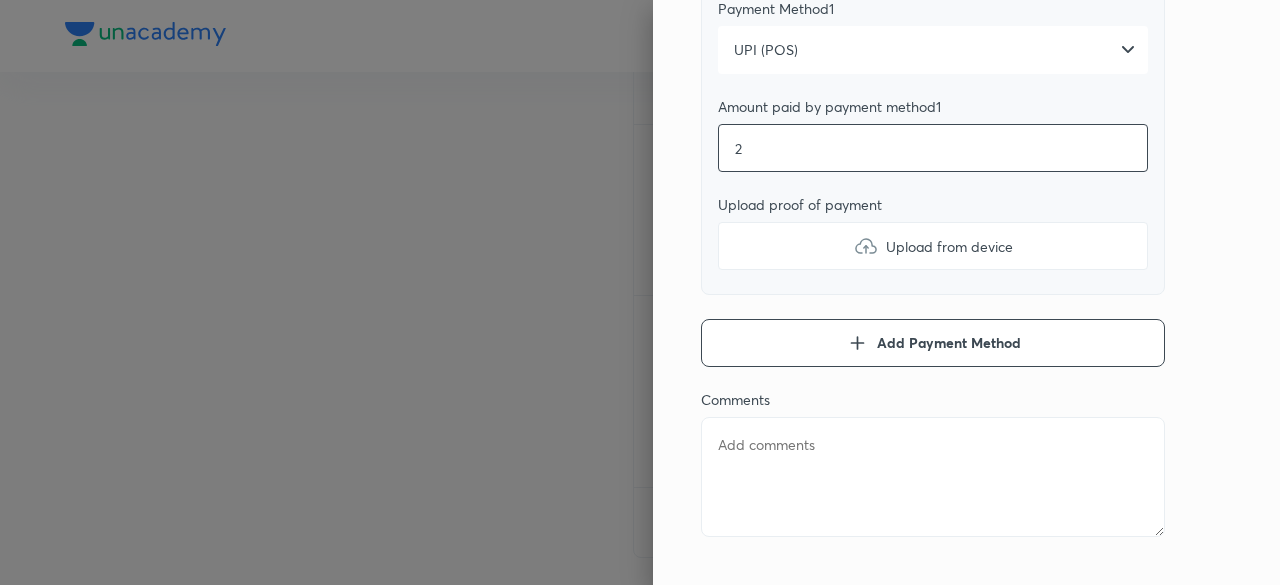 type on "x" 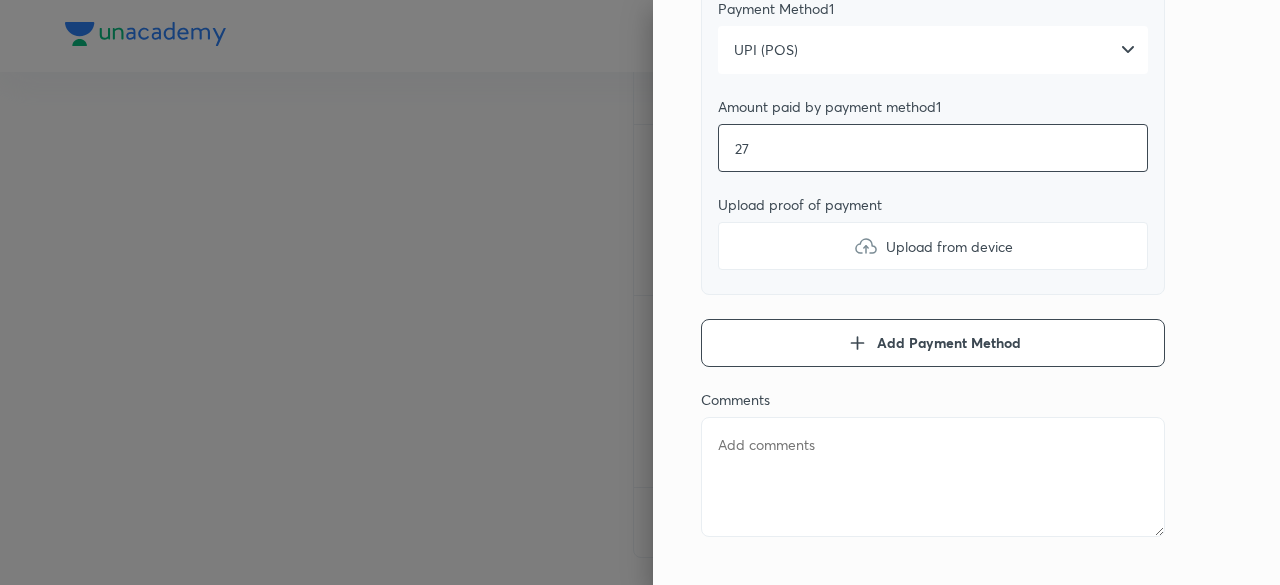 type on "x" 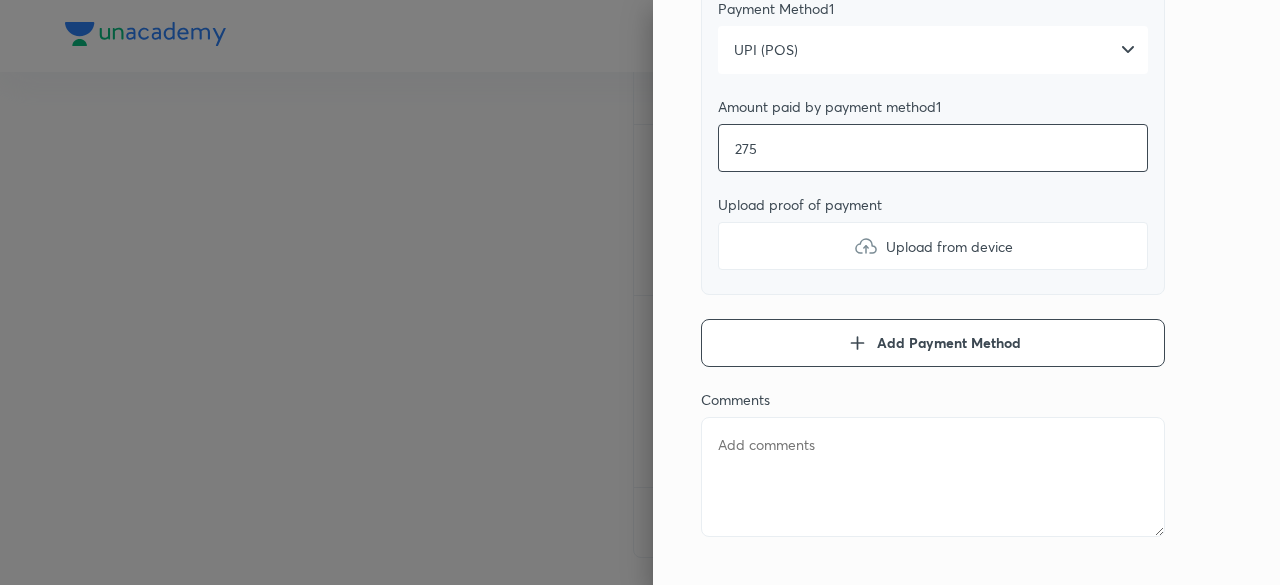 type on "x" 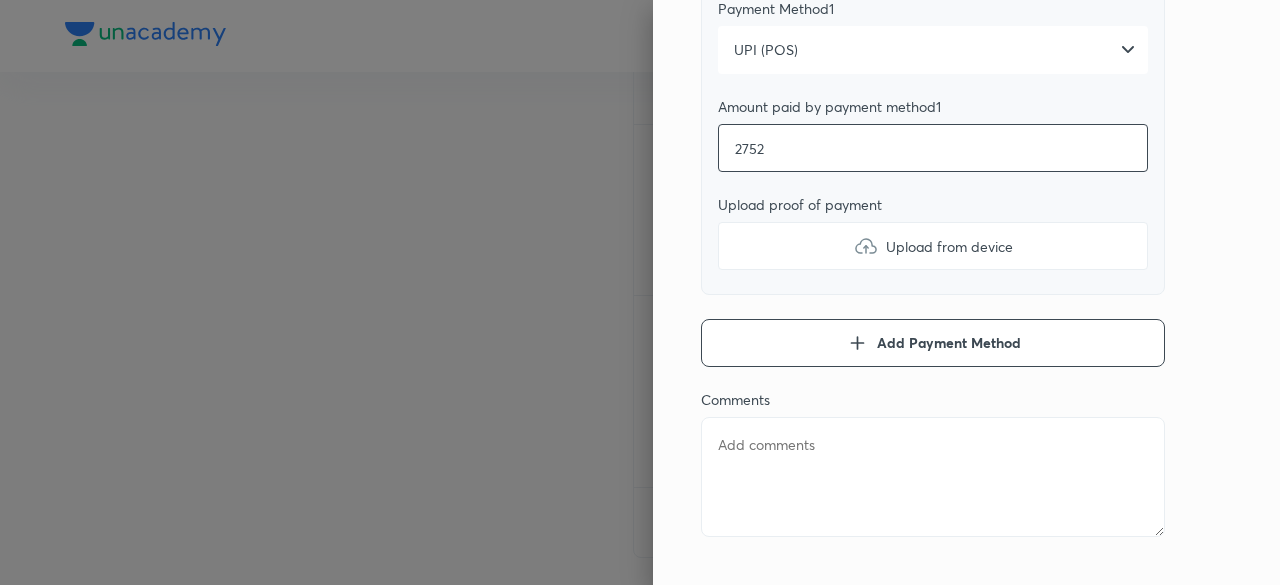 type on "x" 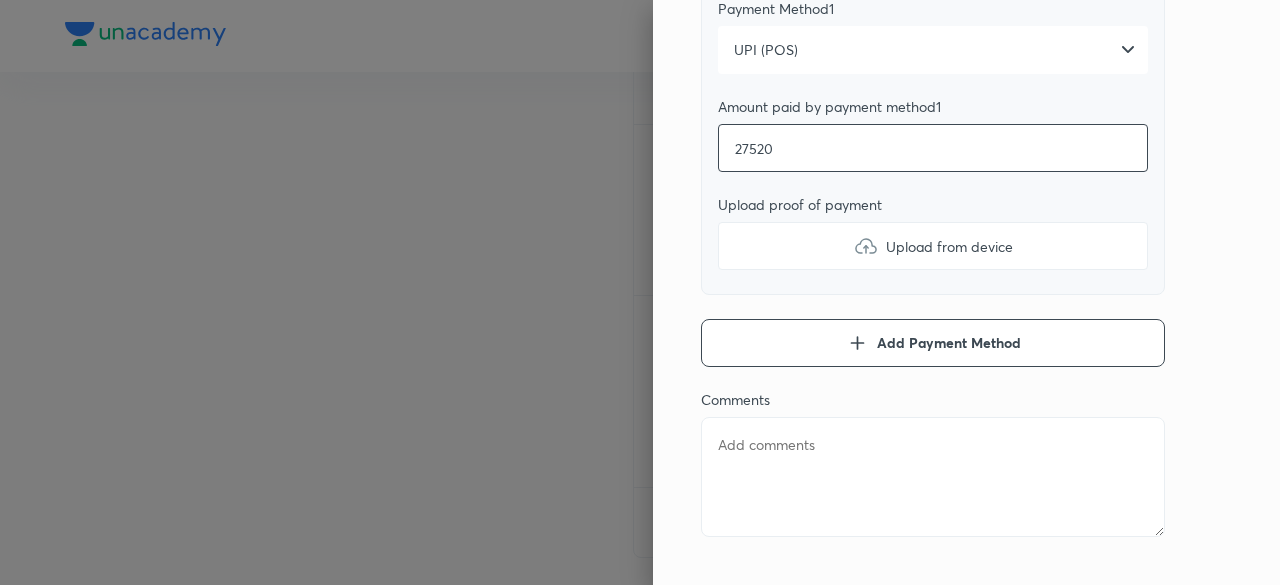 type on "x" 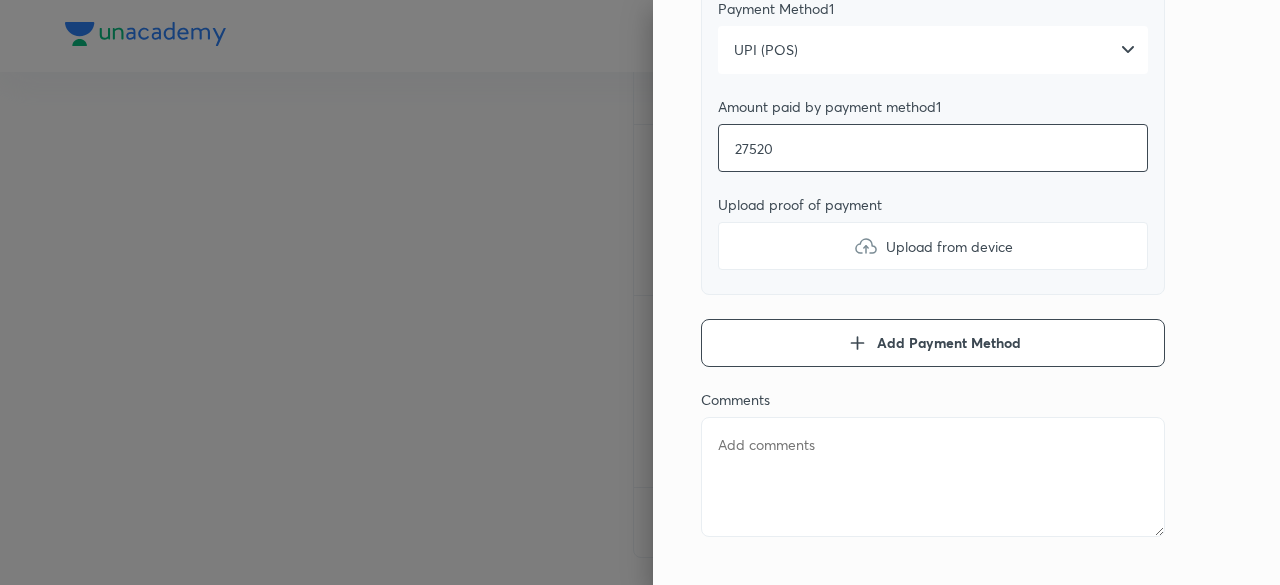 type on "27520" 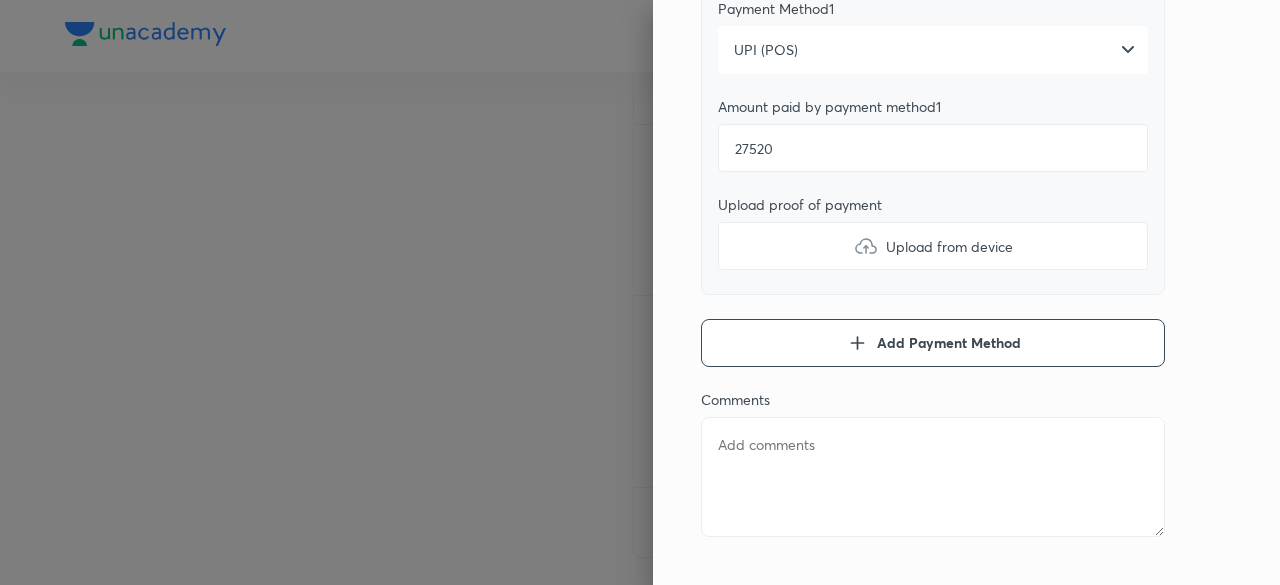 click at bounding box center (866, 246) 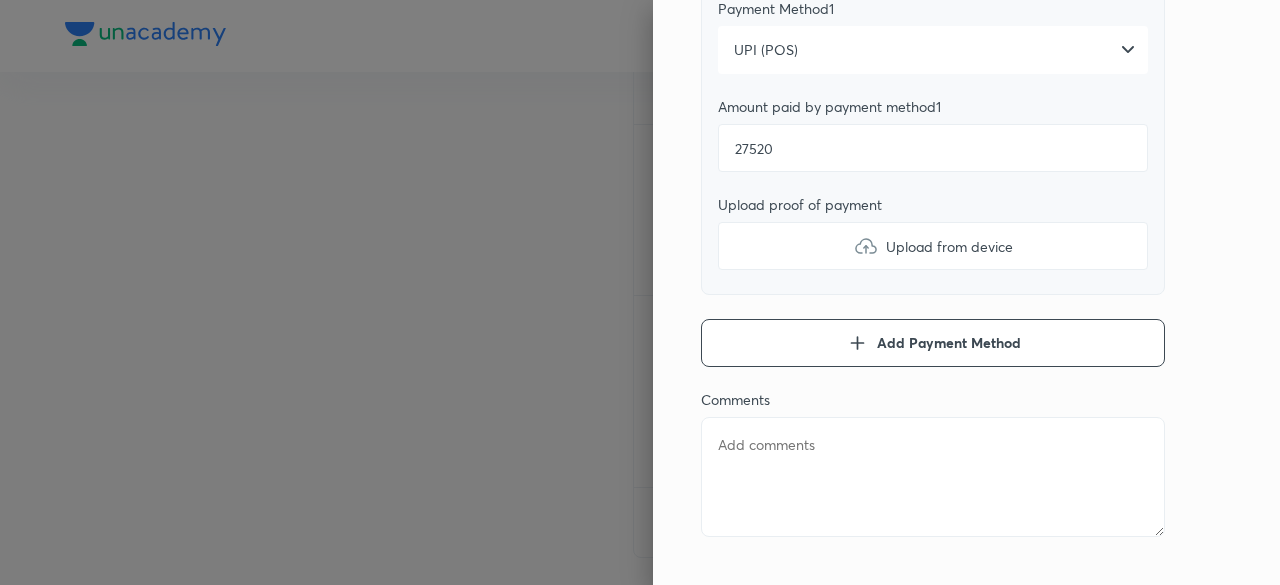 scroll, scrollTop: 378, scrollLeft: 0, axis: vertical 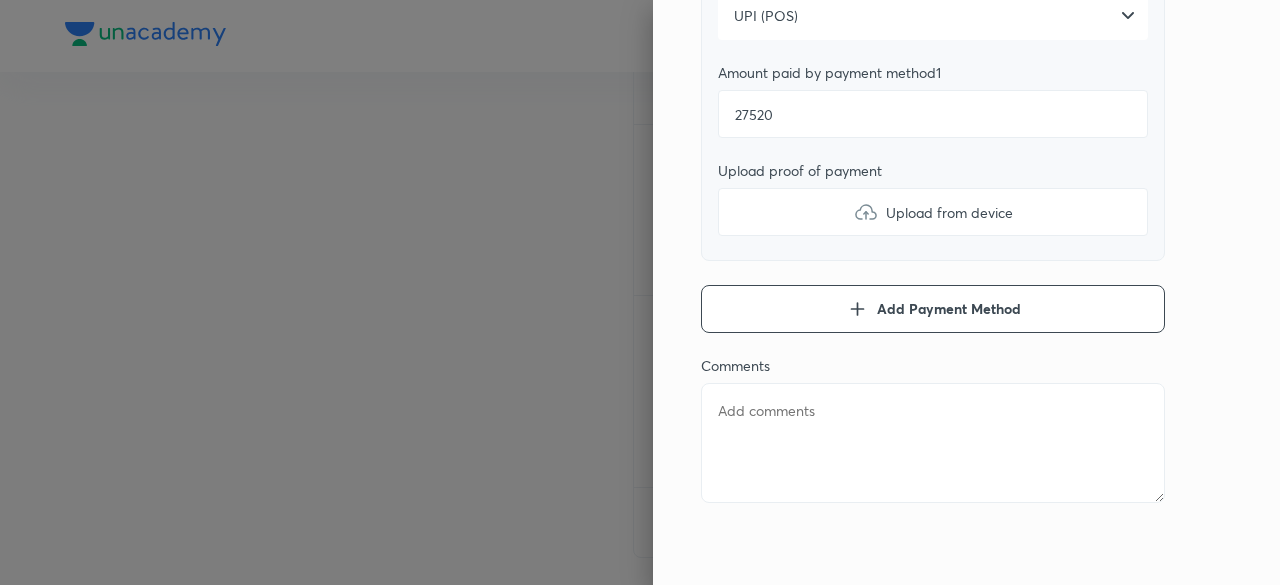 click at bounding box center [933, 443] 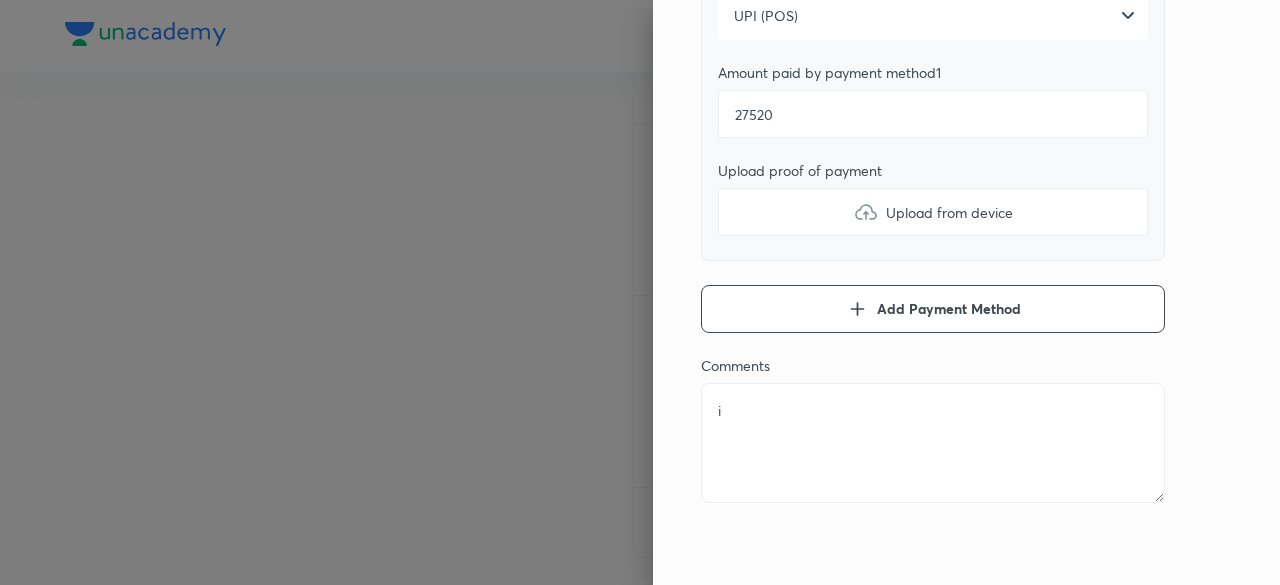 type on "in" 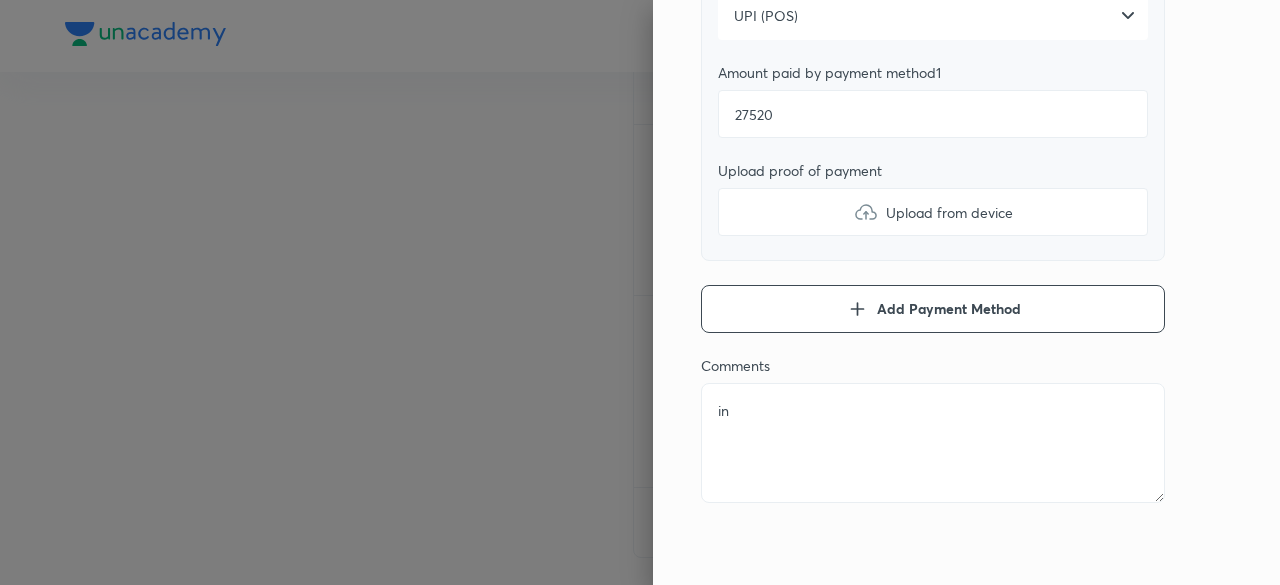 type on "ins" 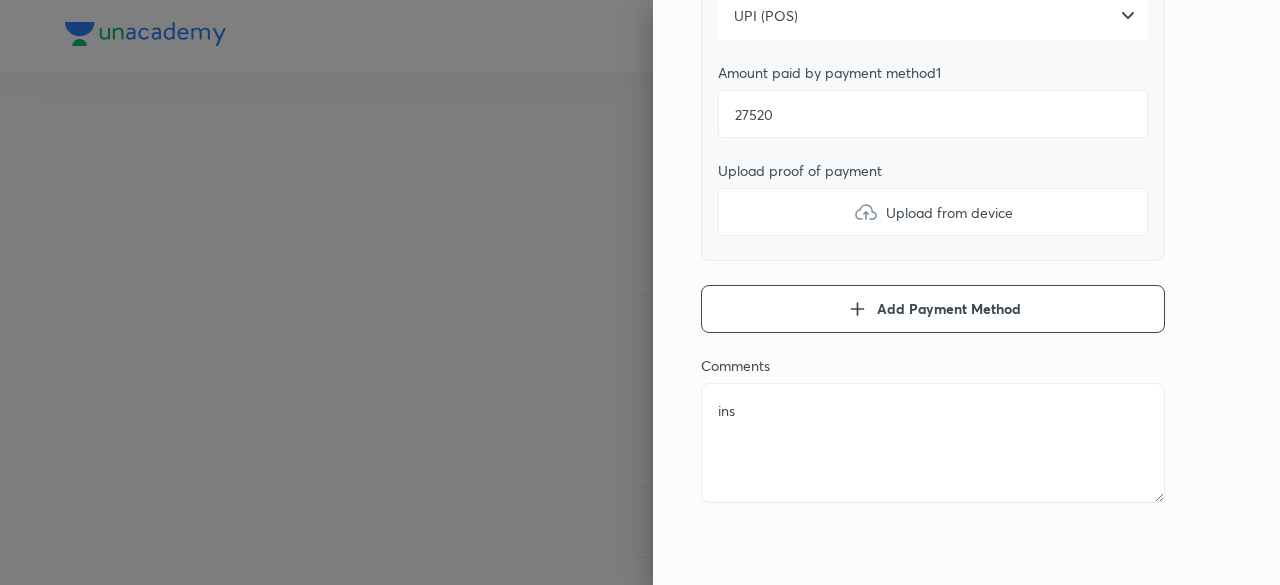 type on "inst" 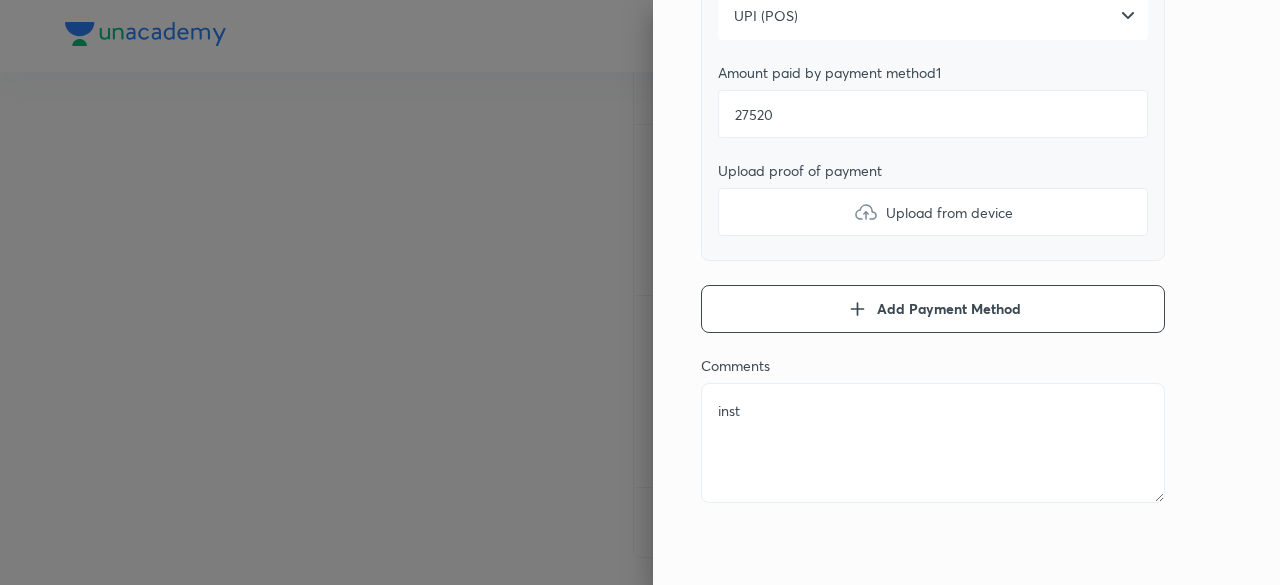 type on "insta" 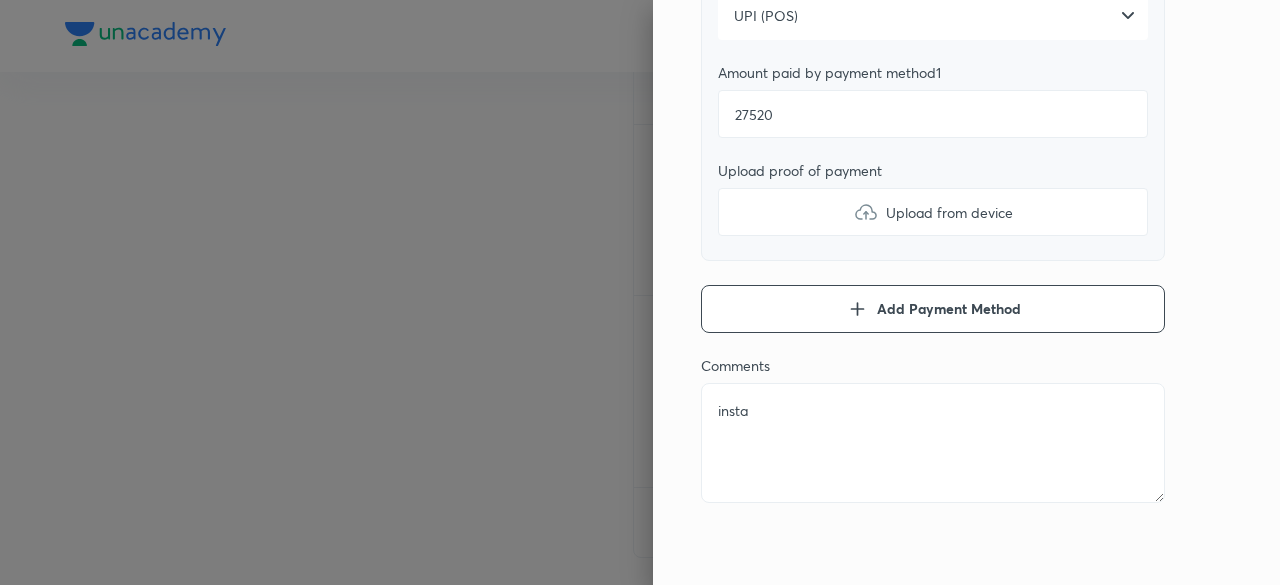 type on "instal" 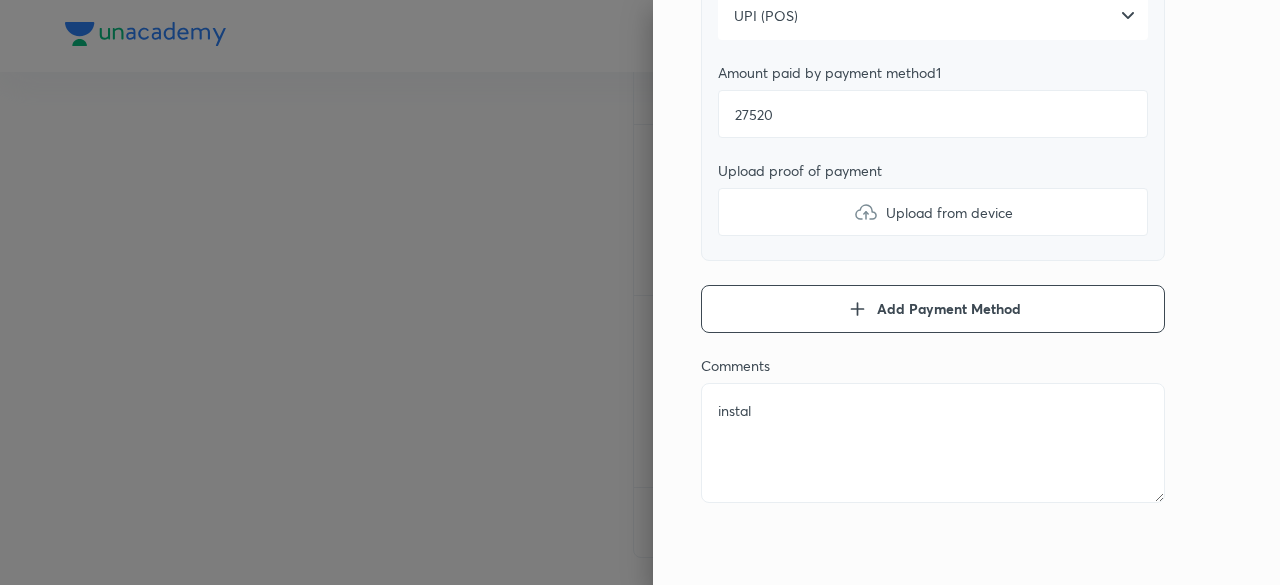type on "install" 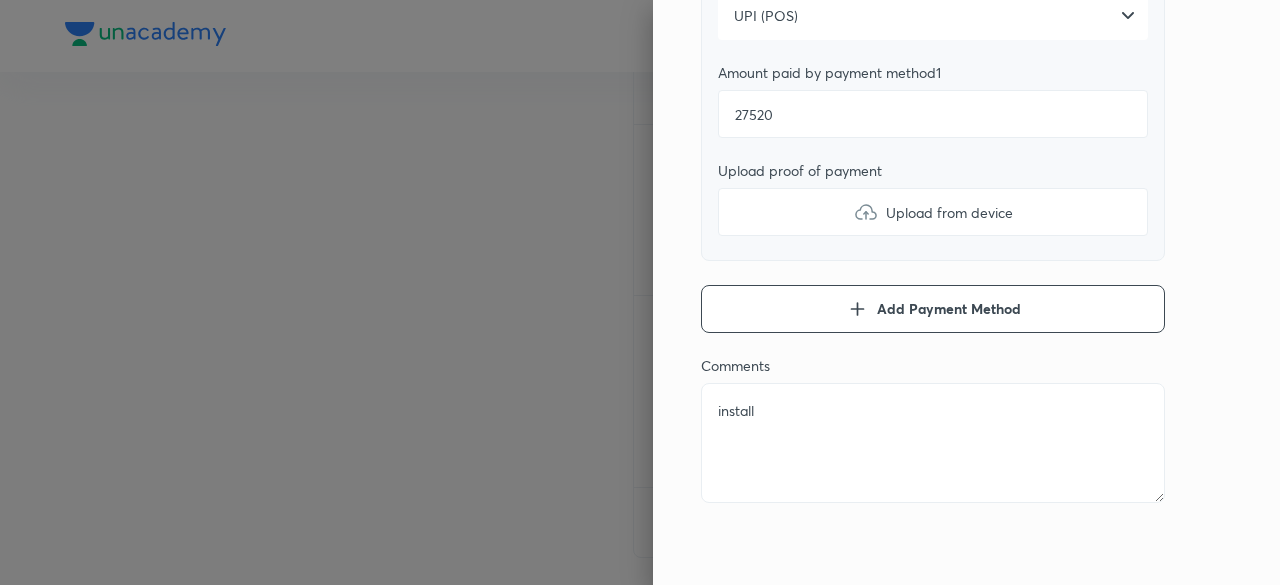 type on "installm" 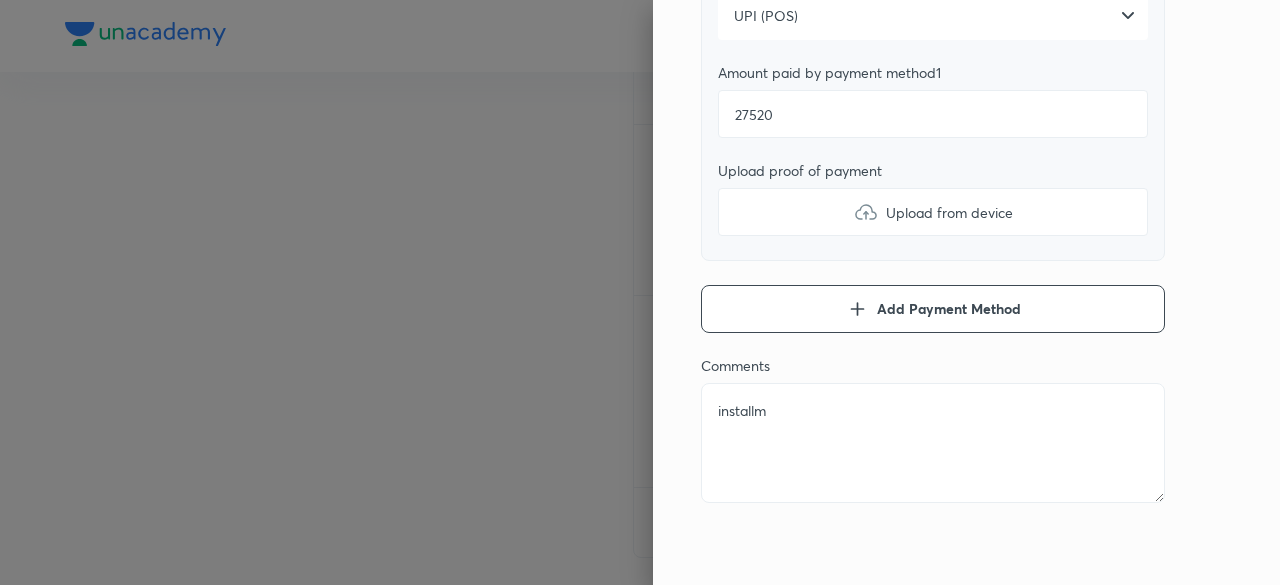 type on "installme" 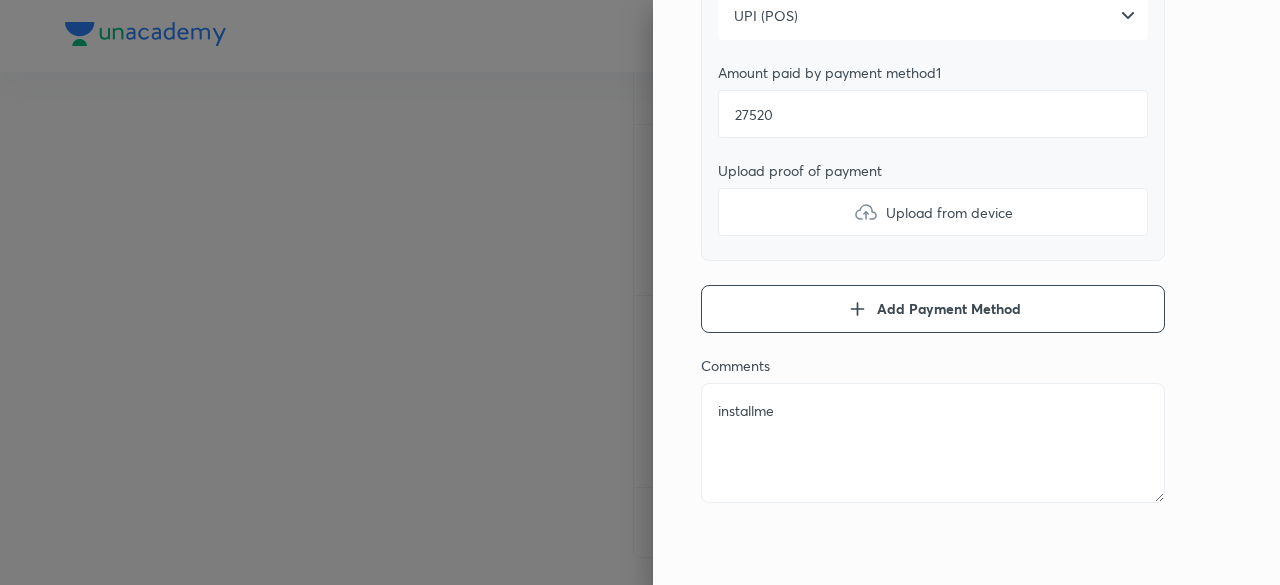type on "installmen" 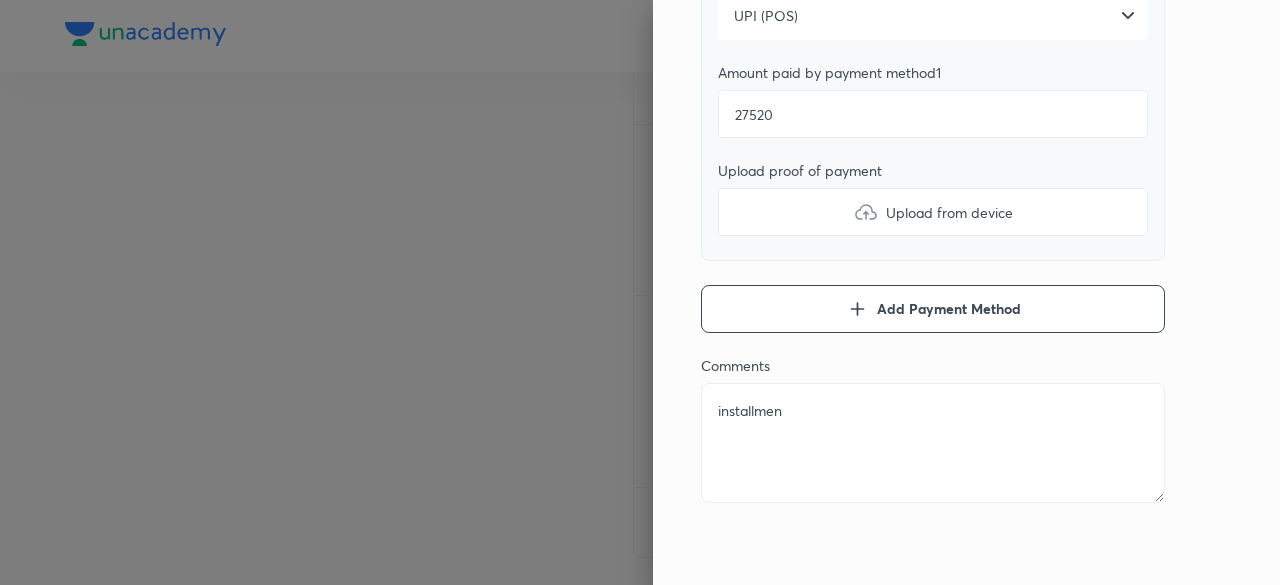 type on "installment" 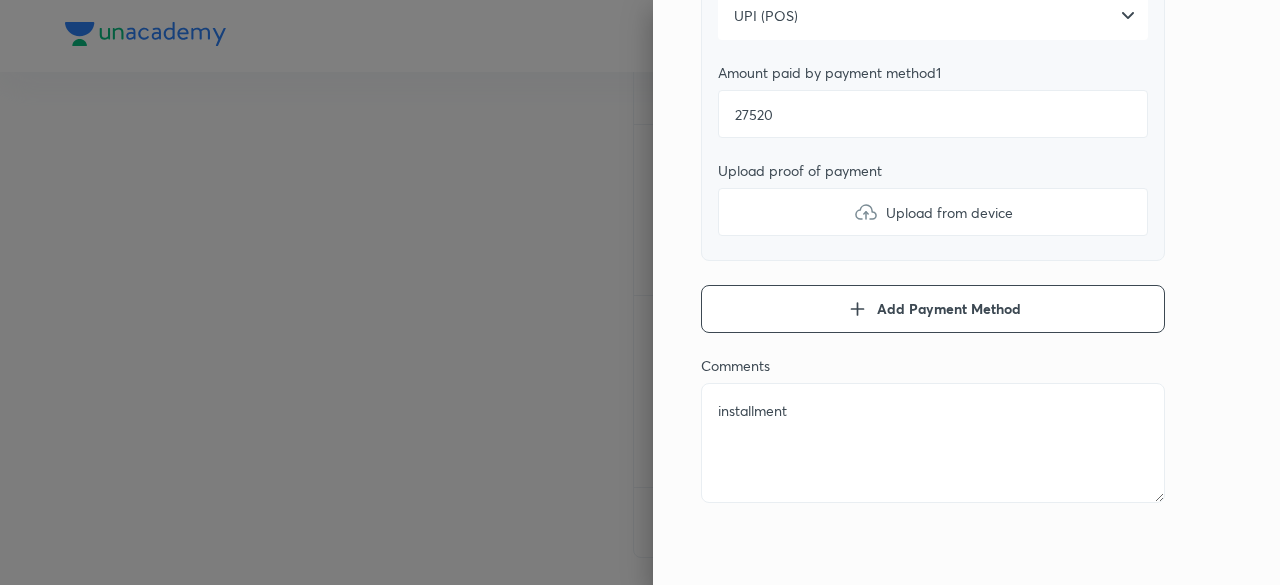 type on "installment" 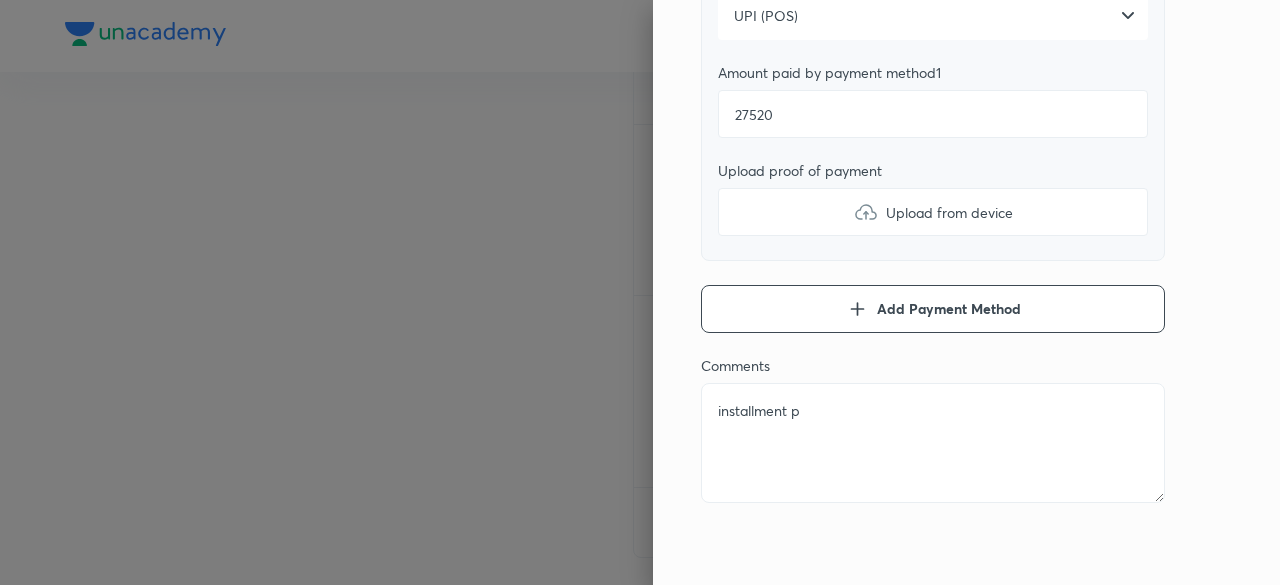 type on "installment pa" 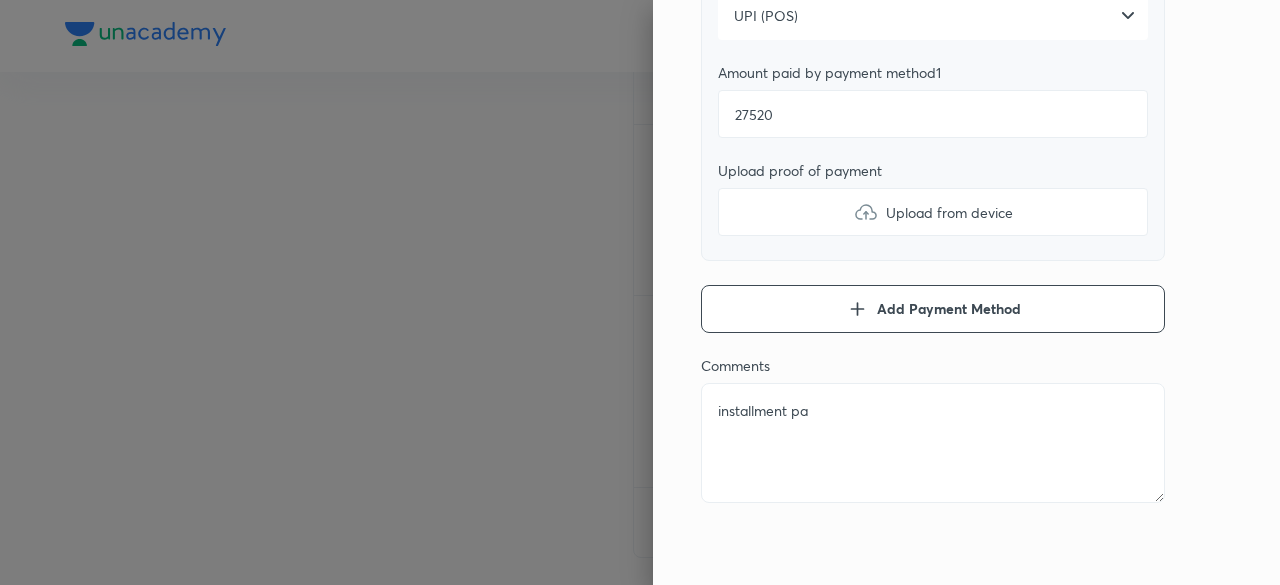 type on "installment pai" 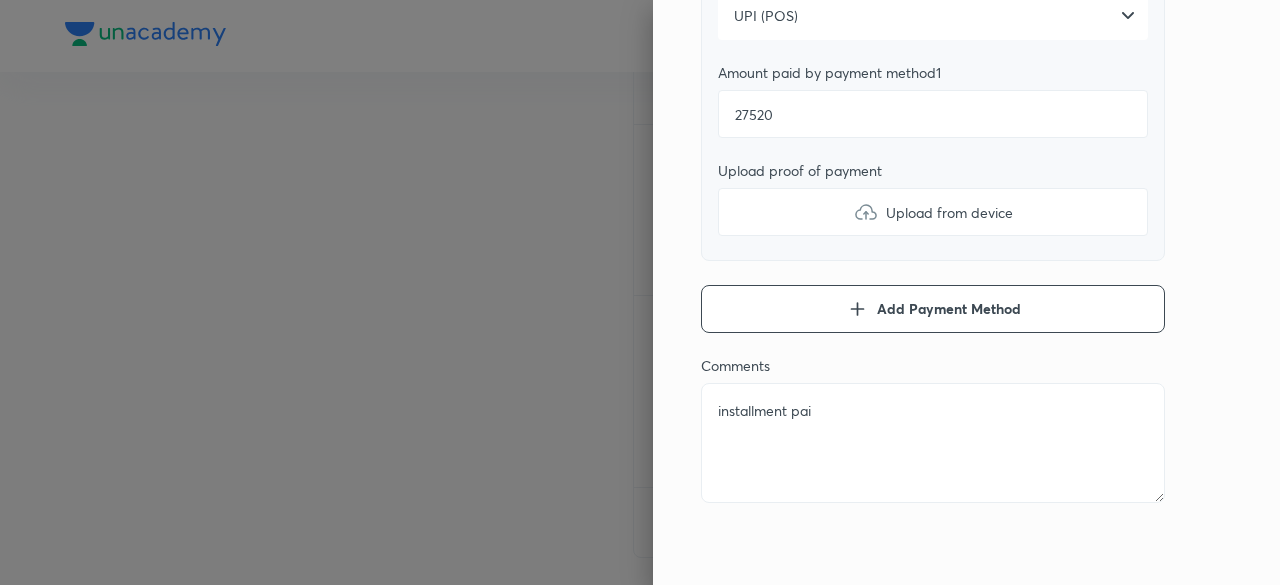 type on "installment paid" 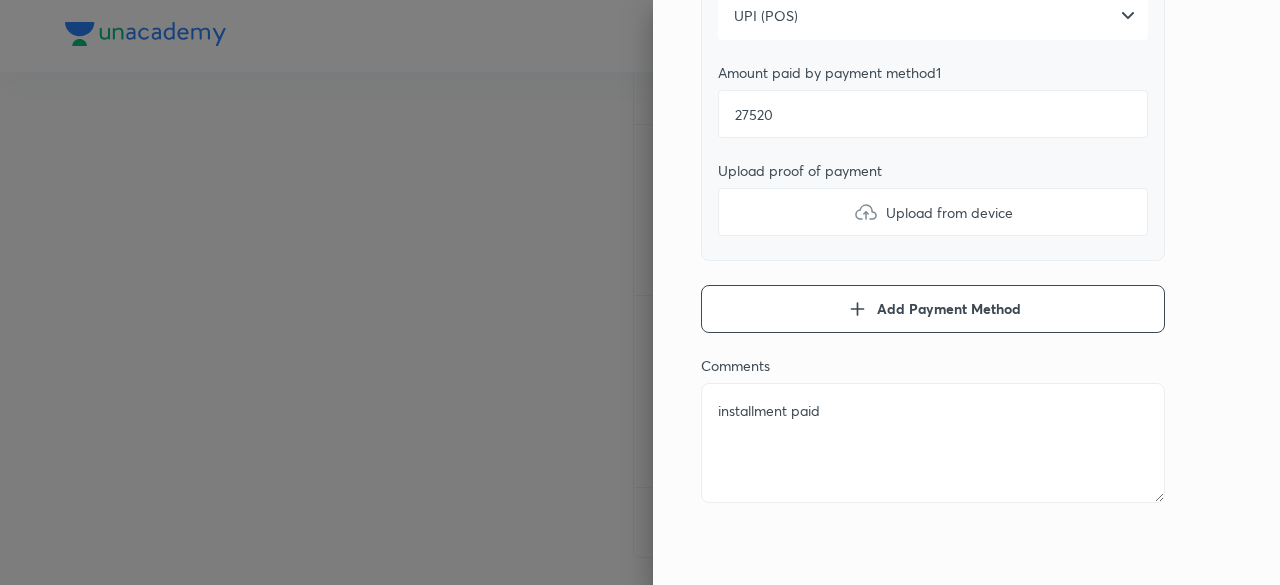 type on "installment paid" 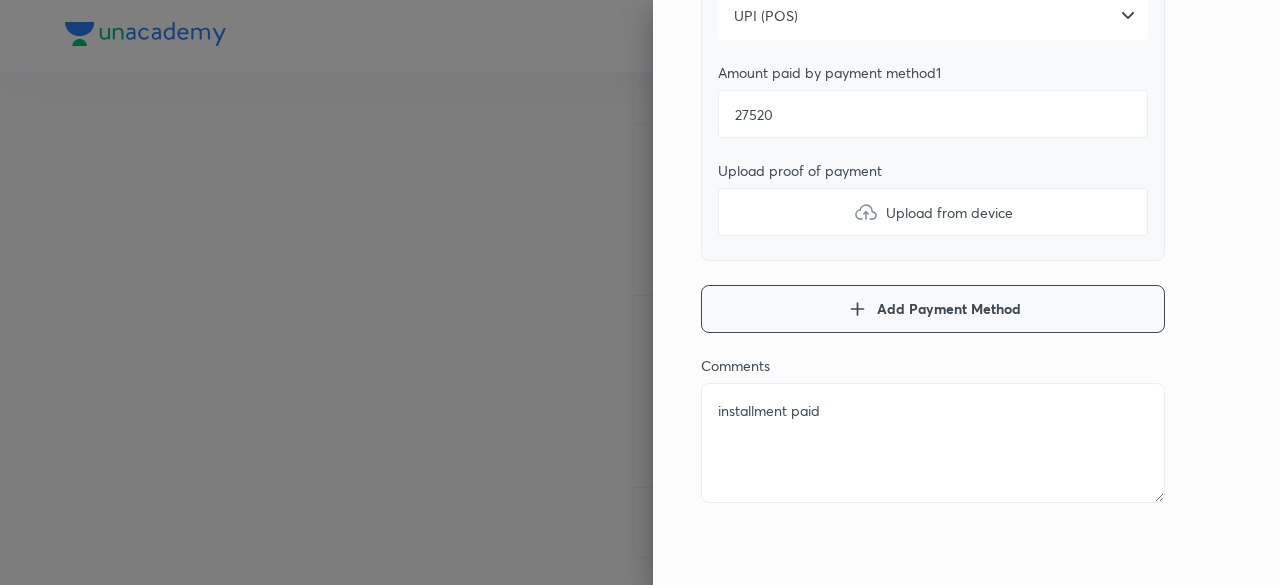click on "Add Payment Method" at bounding box center (949, 309) 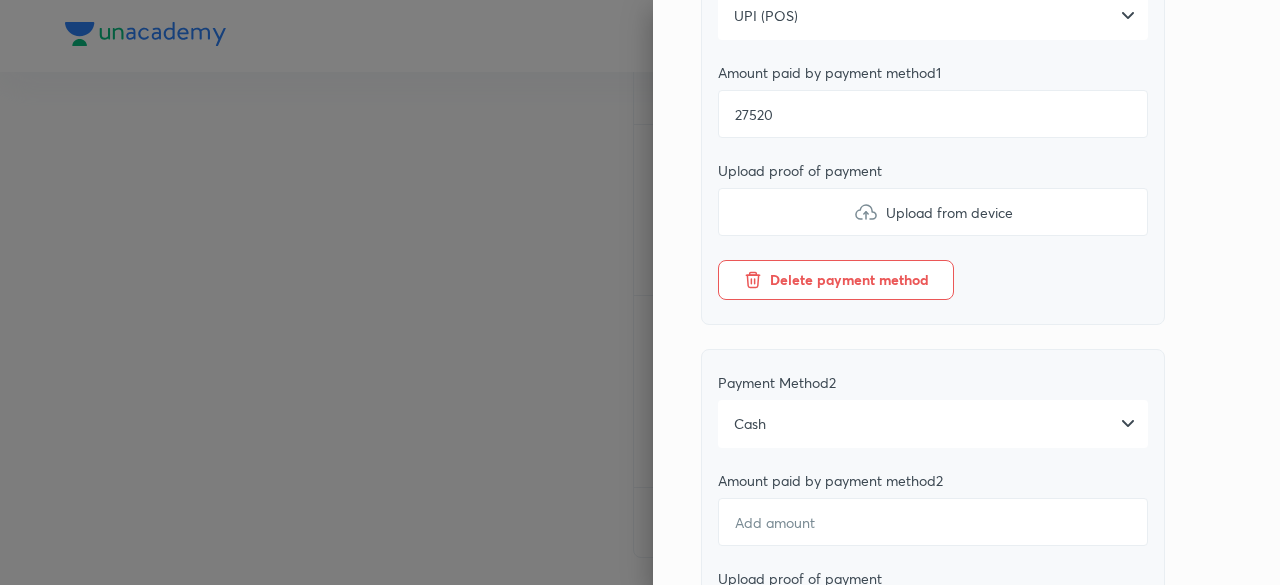 click on "Upload from device" at bounding box center (933, 212) 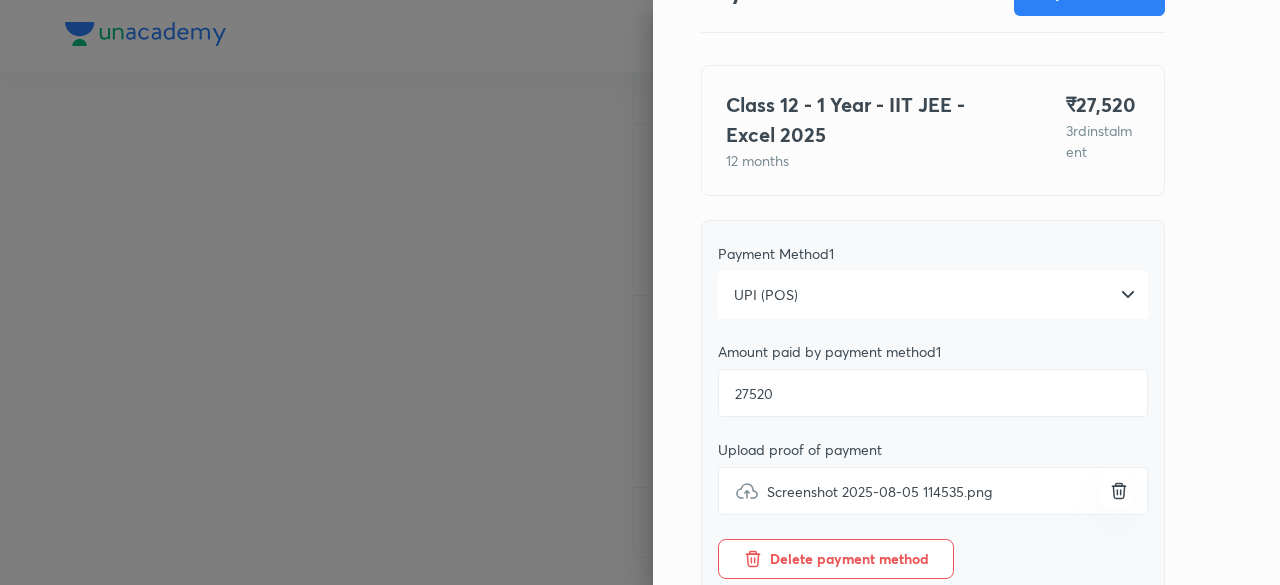 scroll, scrollTop: 0, scrollLeft: 0, axis: both 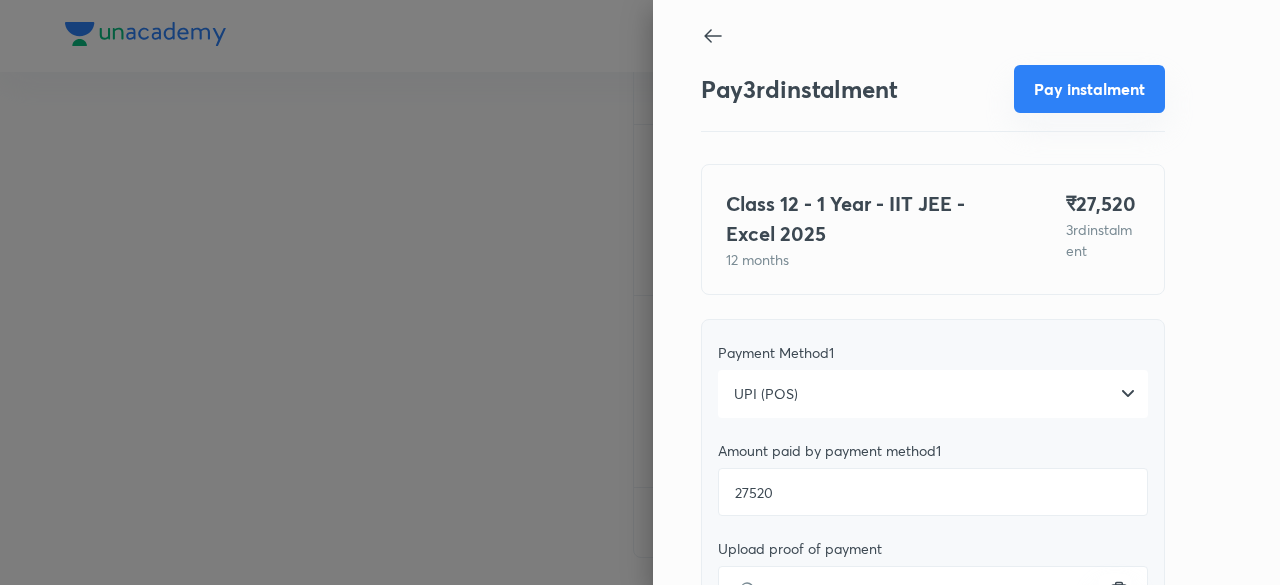 click on "Pay instalment" at bounding box center [1089, 89] 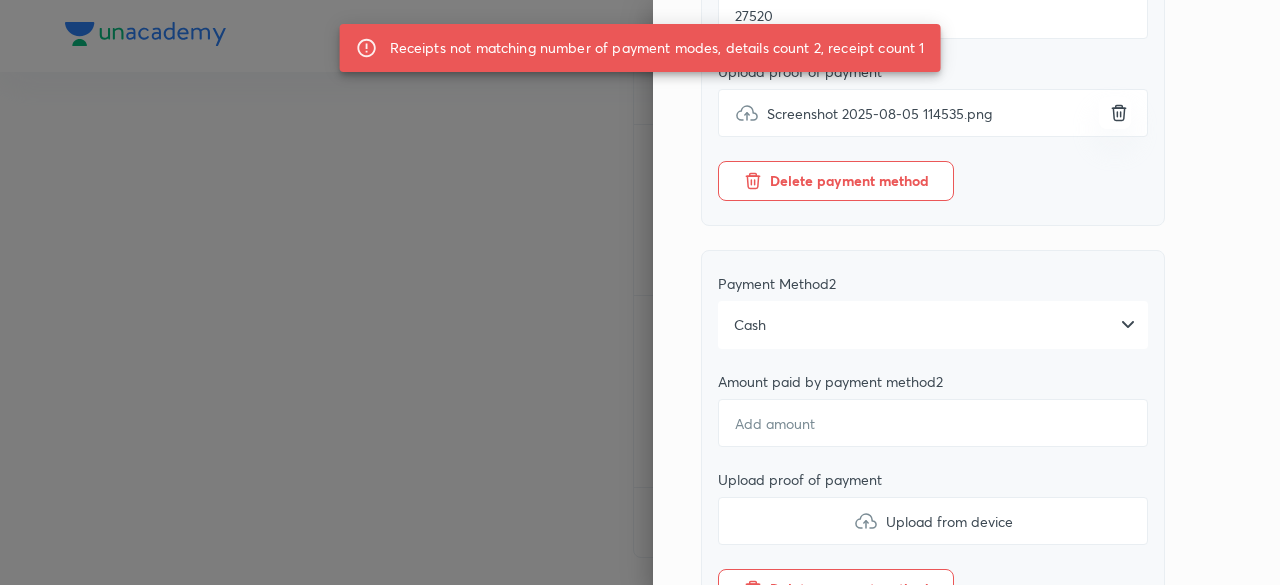 scroll, scrollTop: 478, scrollLeft: 0, axis: vertical 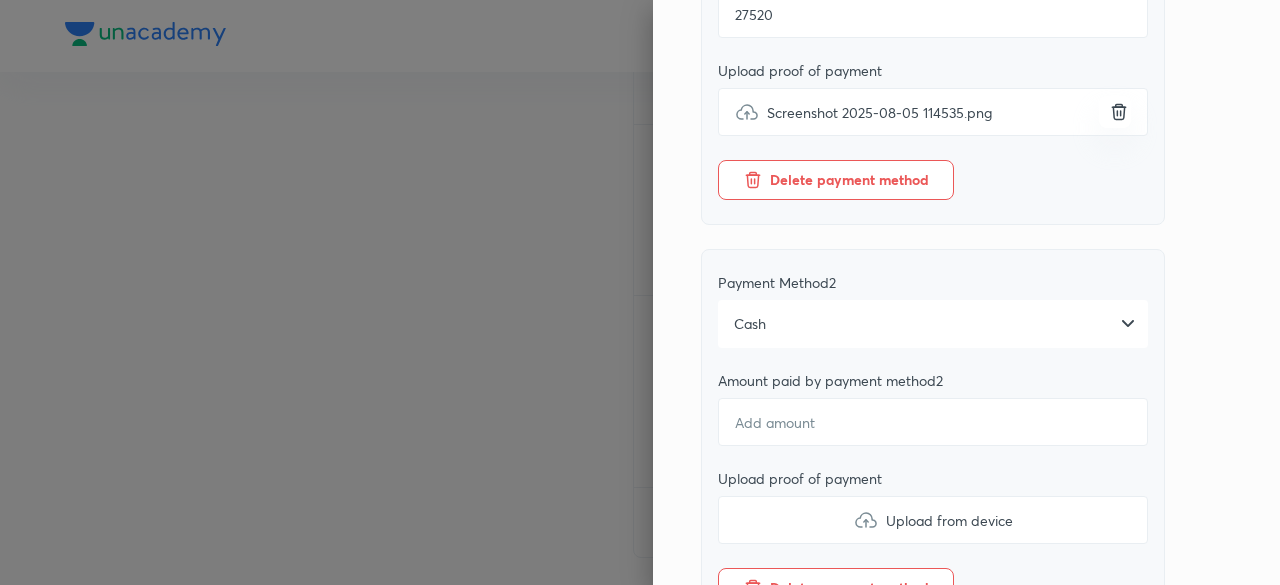 click 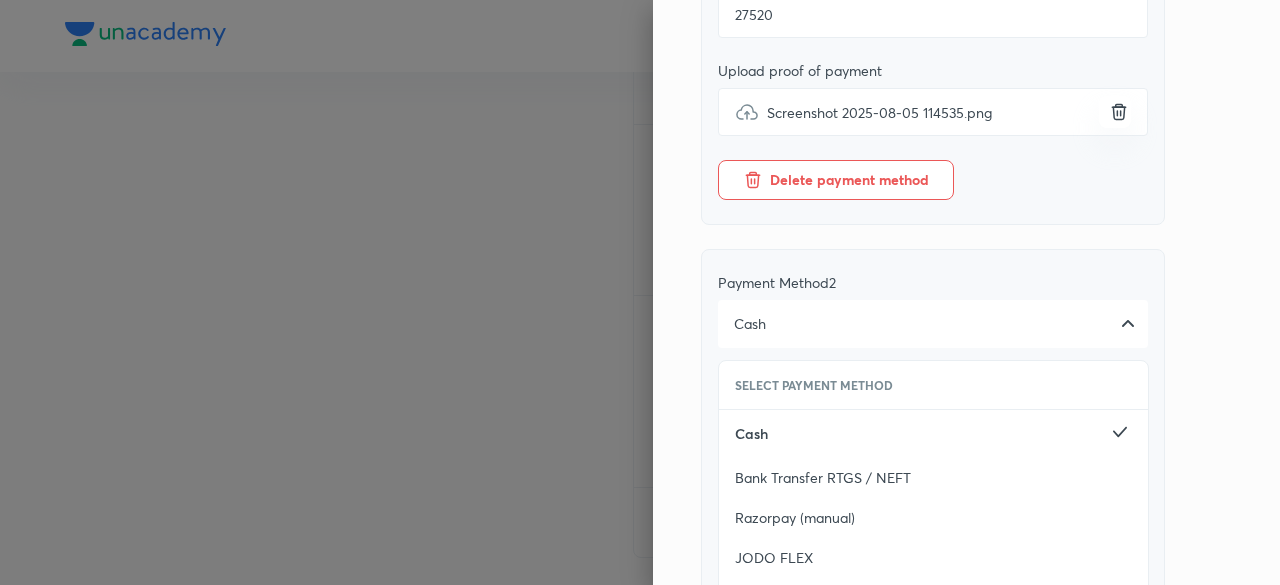 click 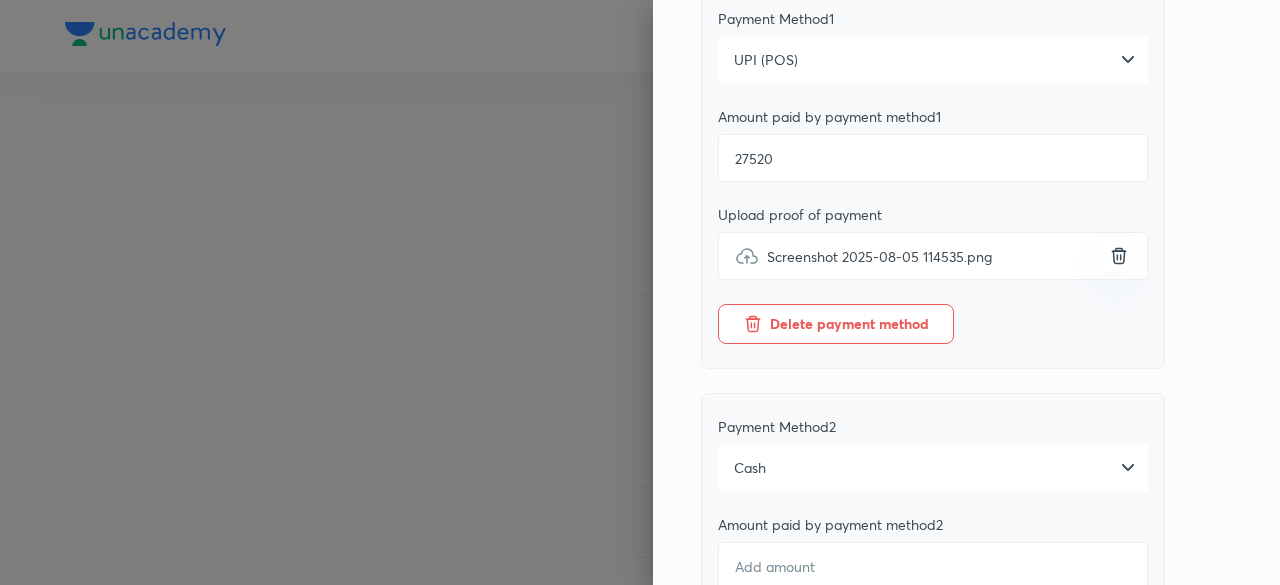 scroll, scrollTop: 328, scrollLeft: 0, axis: vertical 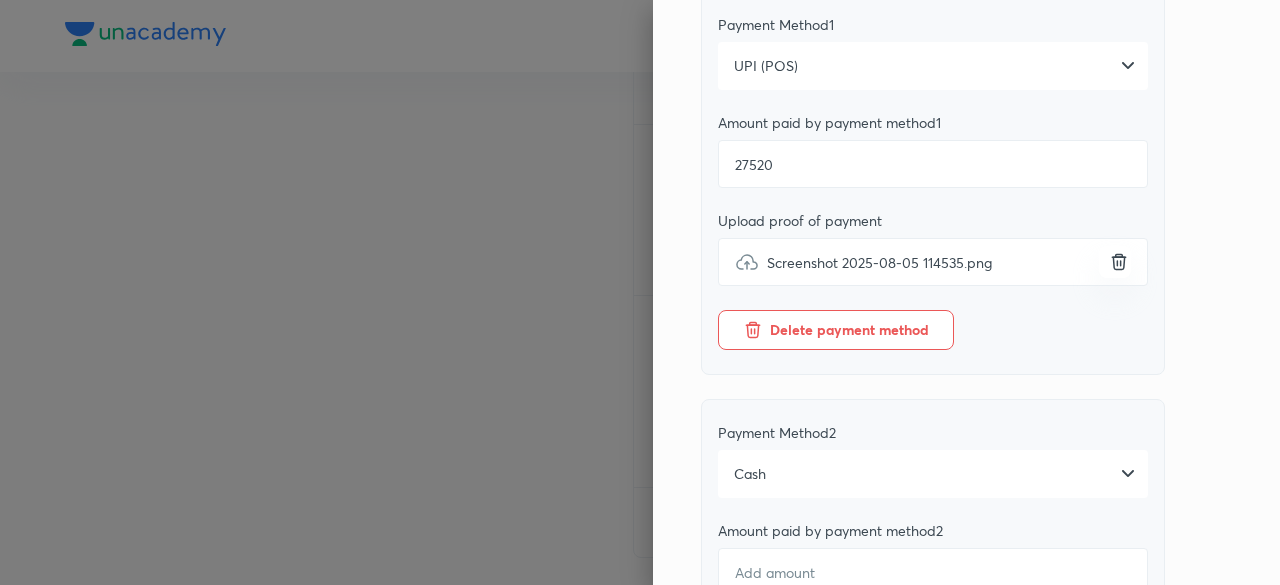 click 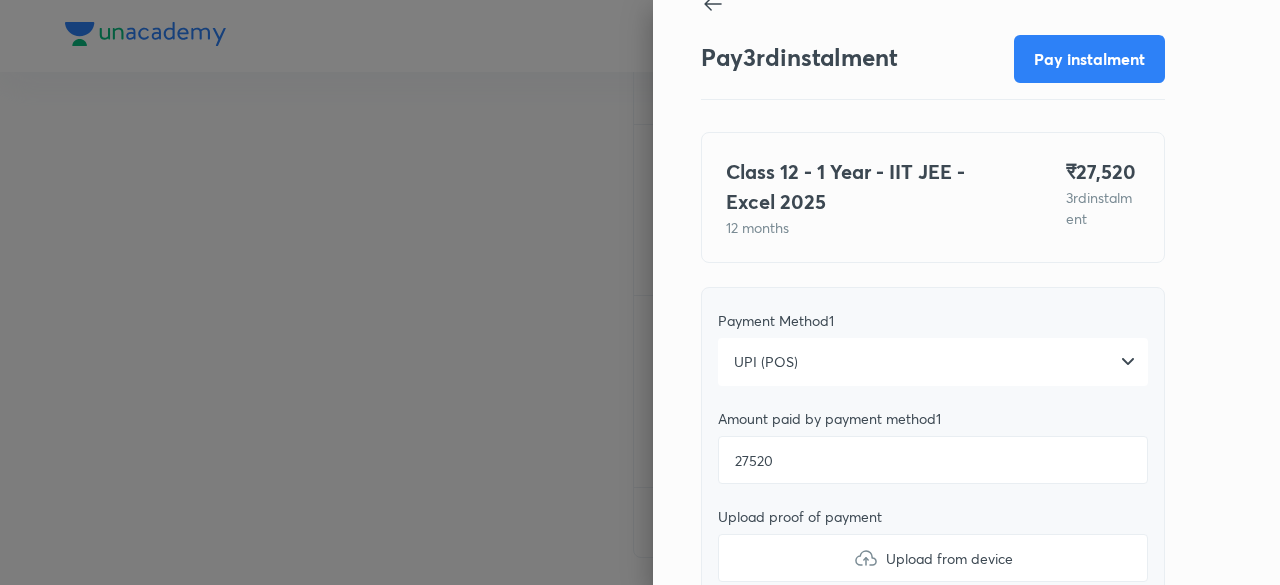 scroll, scrollTop: 3, scrollLeft: 0, axis: vertical 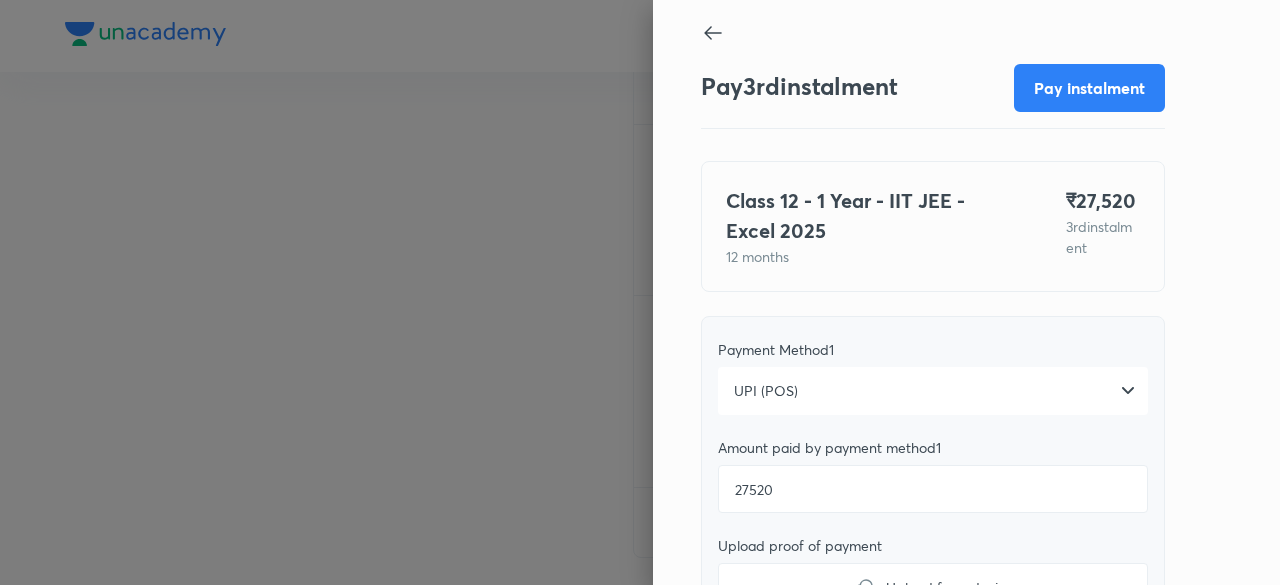 click at bounding box center [640, 292] 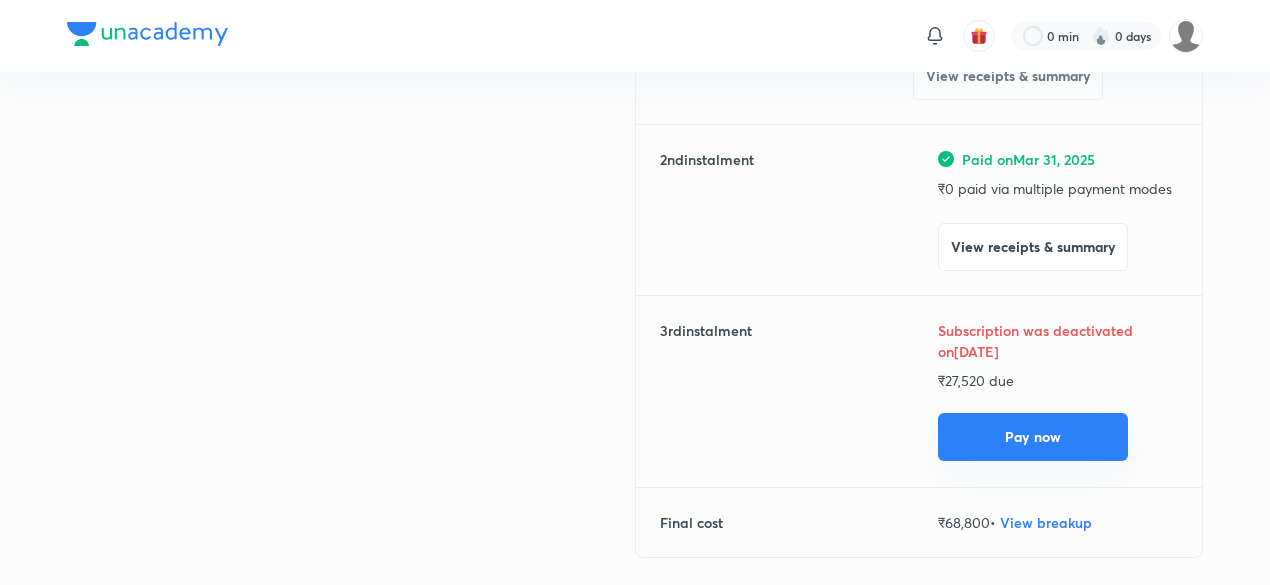 click on "Pay now" at bounding box center [1033, 437] 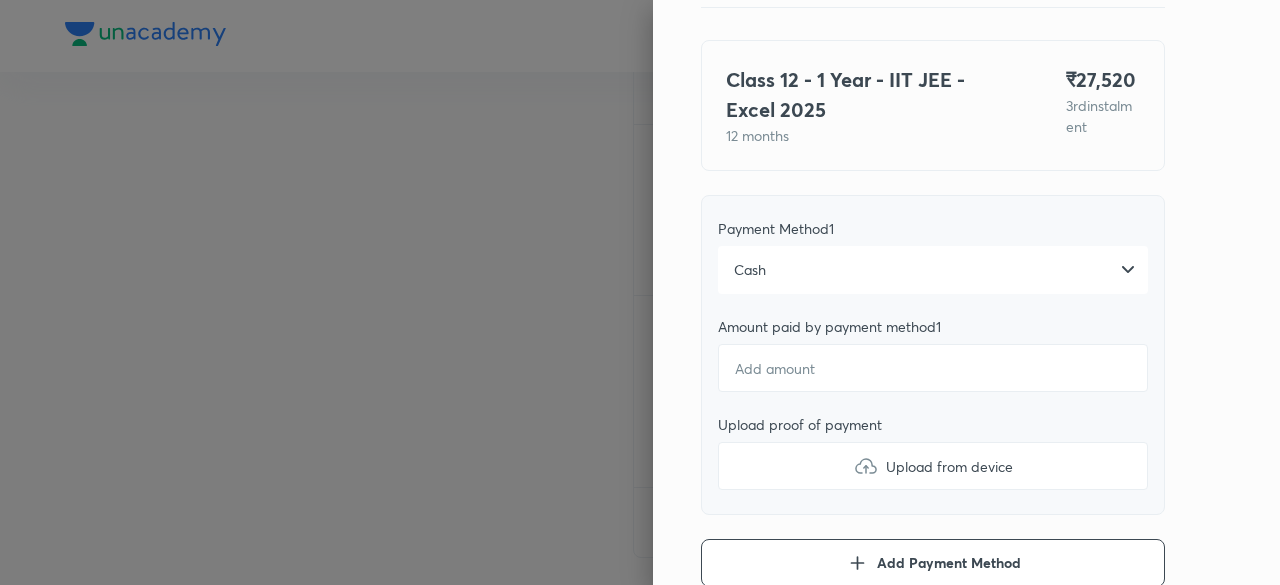 scroll, scrollTop: 129, scrollLeft: 0, axis: vertical 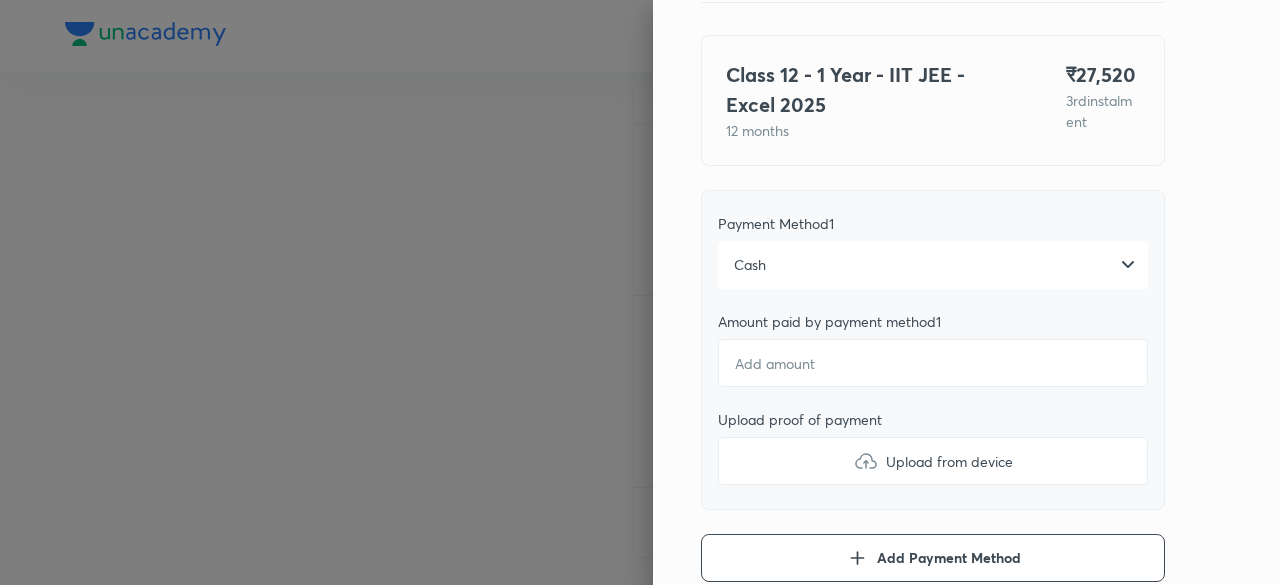 click on "Cash" at bounding box center [933, 265] 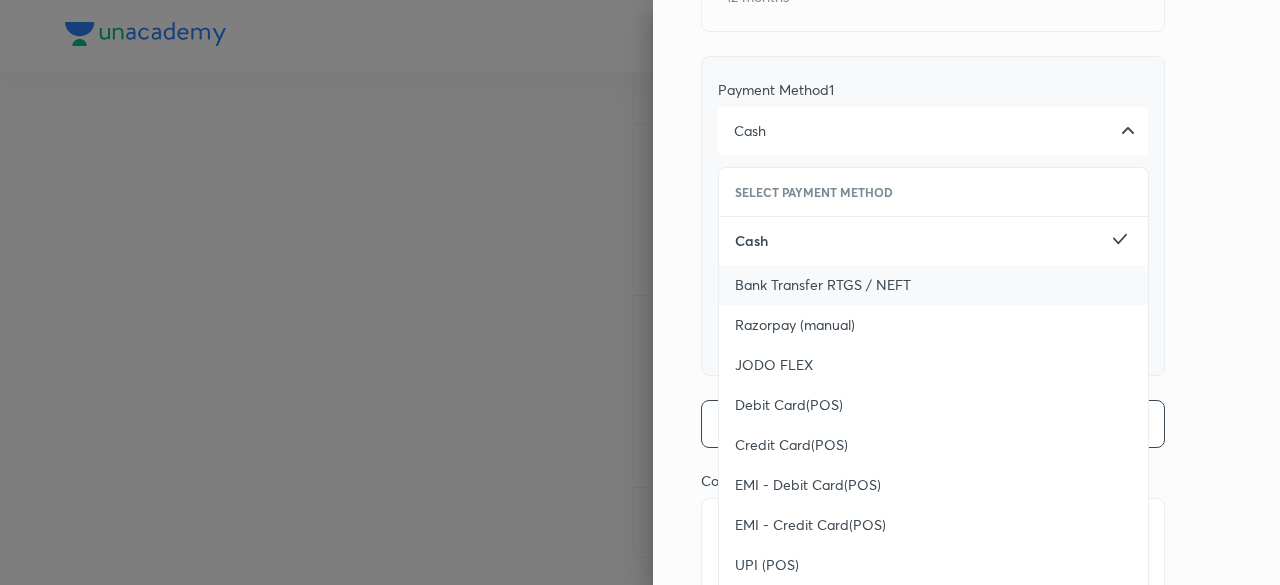 scroll, scrollTop: 272, scrollLeft: 0, axis: vertical 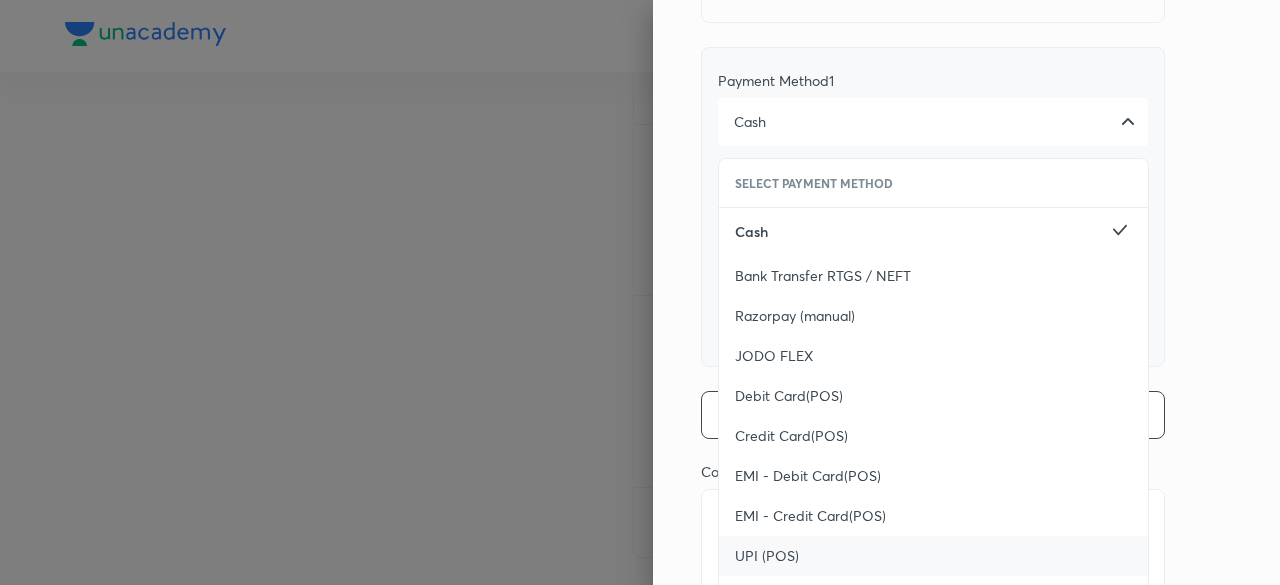 click on "UPI (POS)" at bounding box center (767, 556) 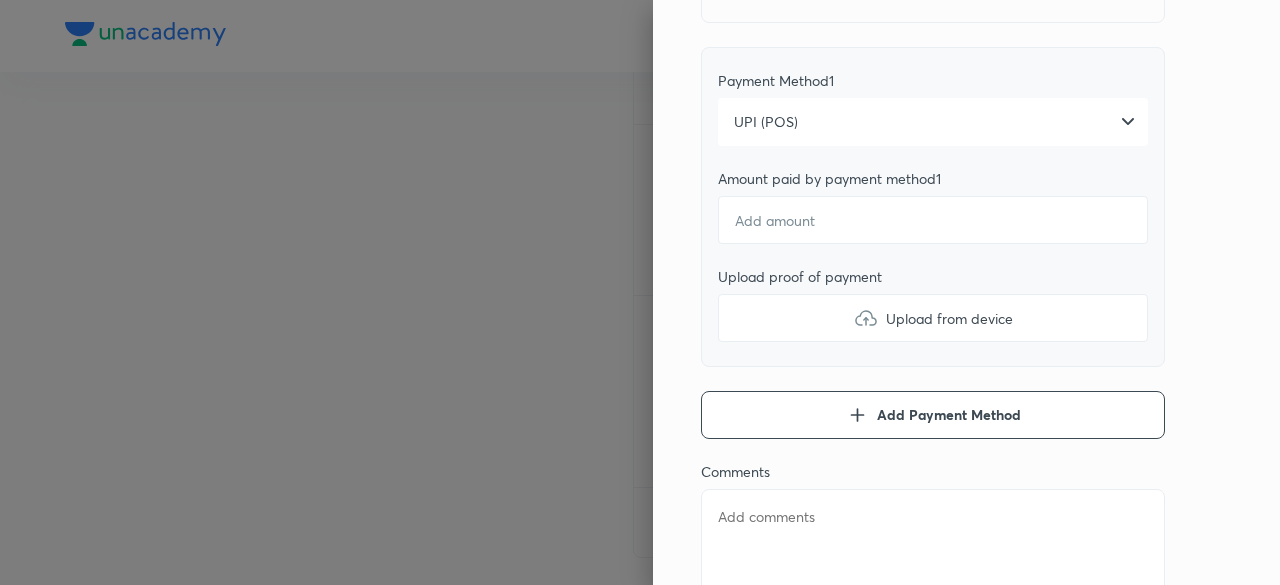 click on "Upload from device" at bounding box center [933, 318] 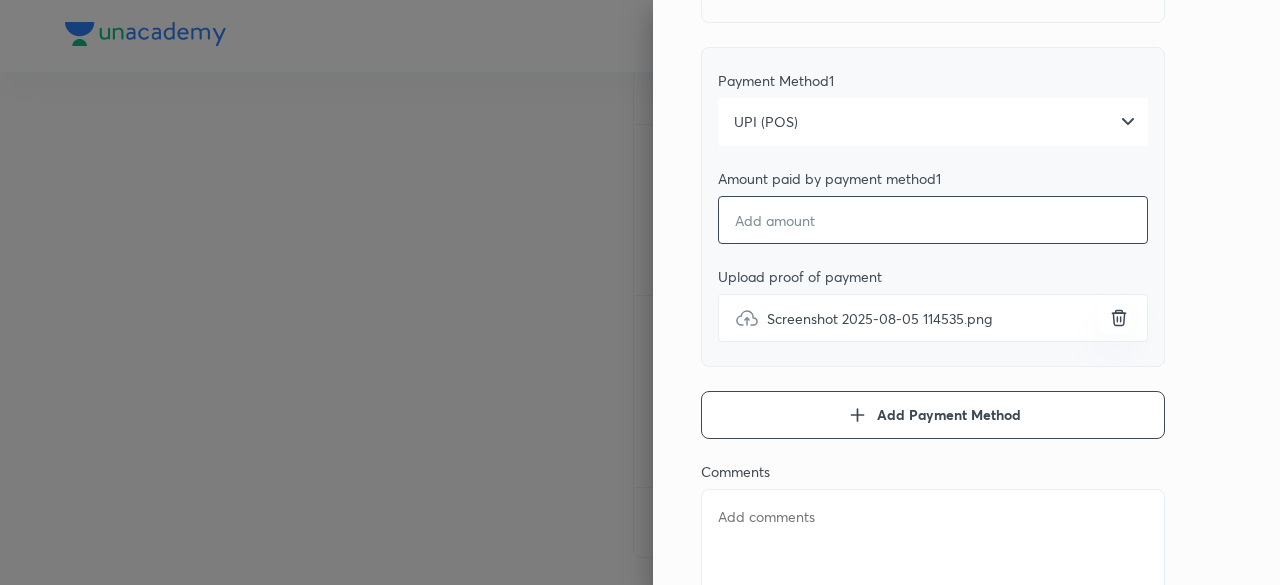 click at bounding box center [933, 220] 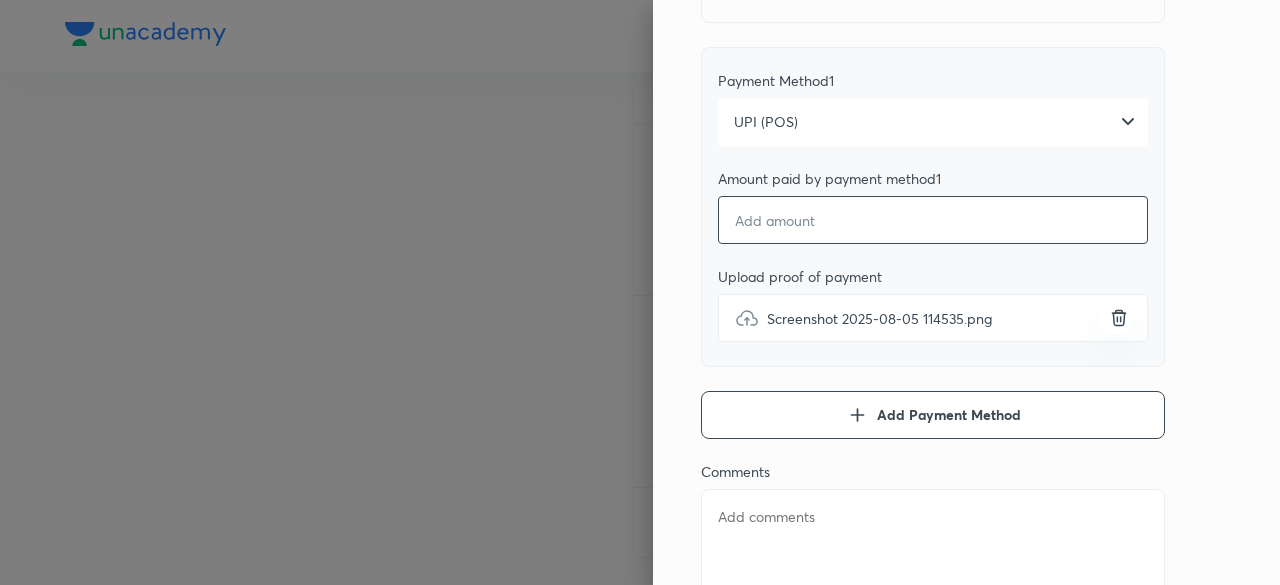 type on "x" 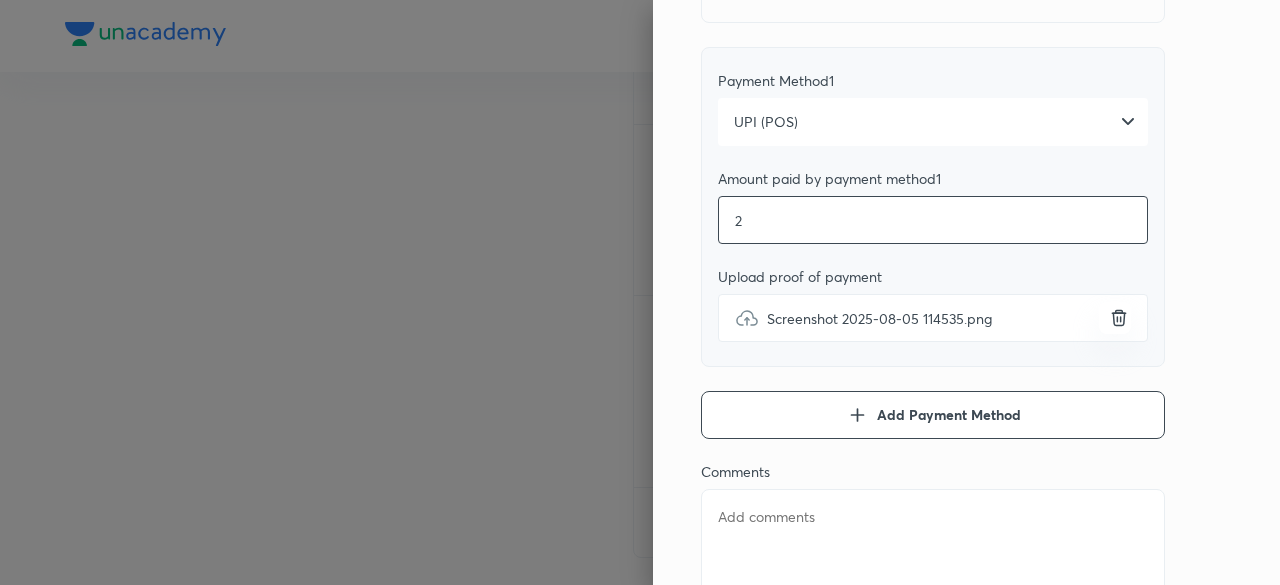 type on "x" 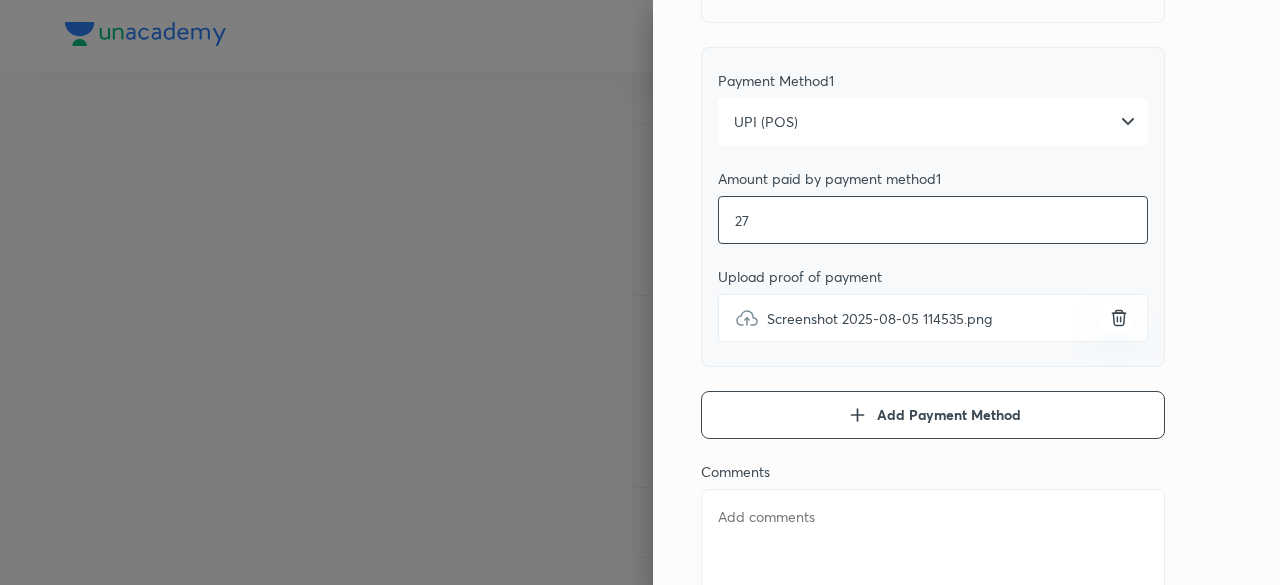 type on "x" 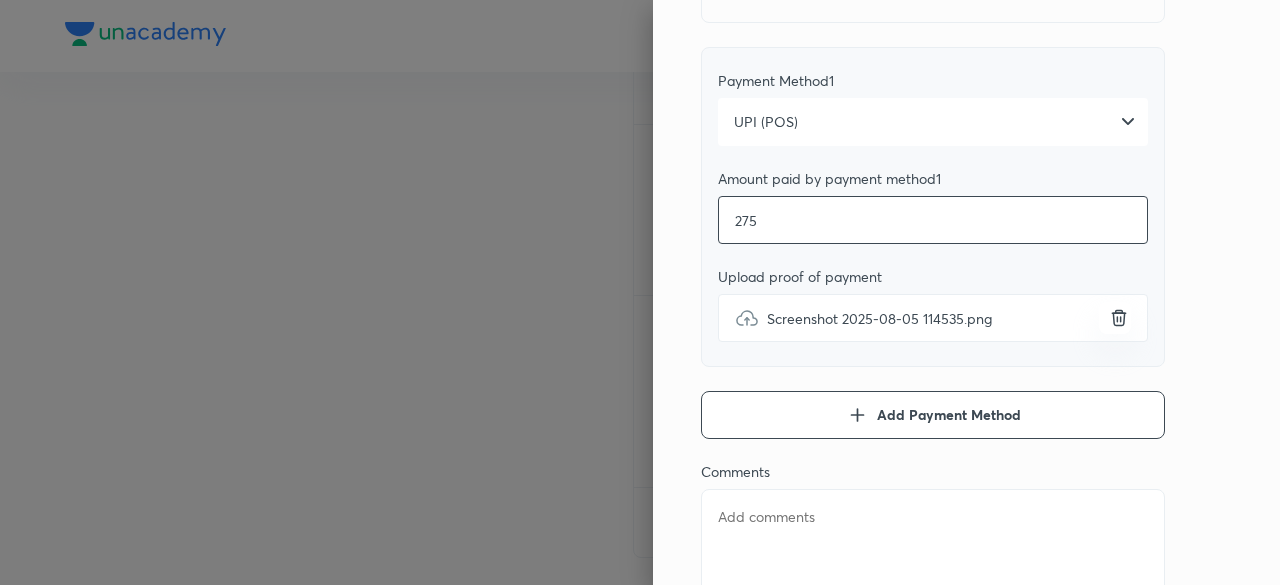 type on "x" 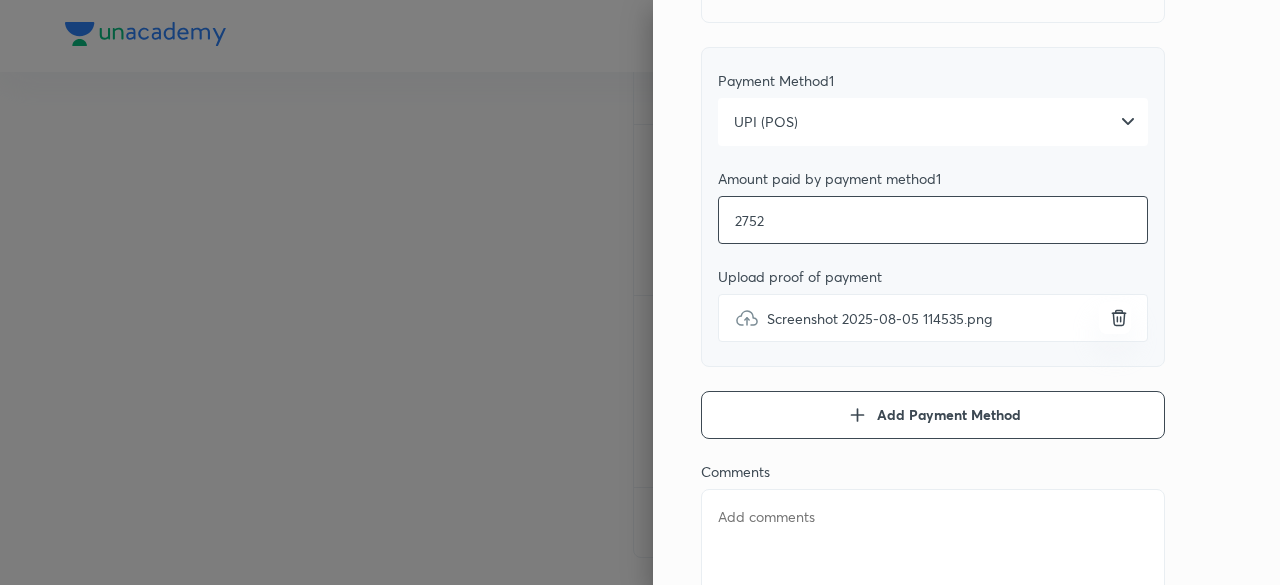 type on "x" 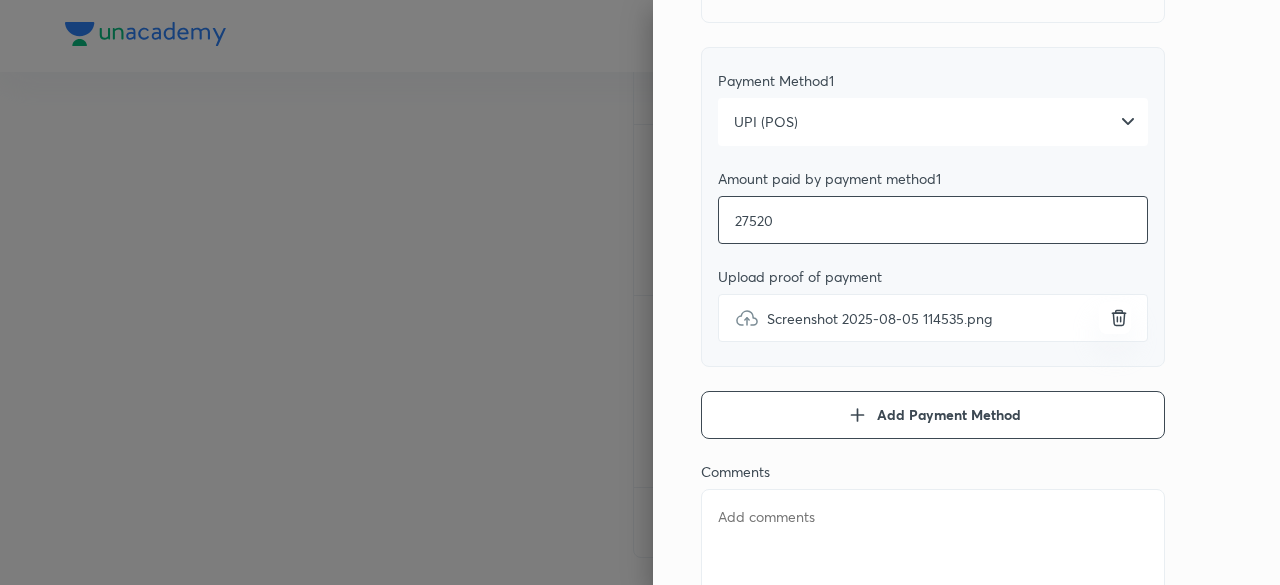 type on "x" 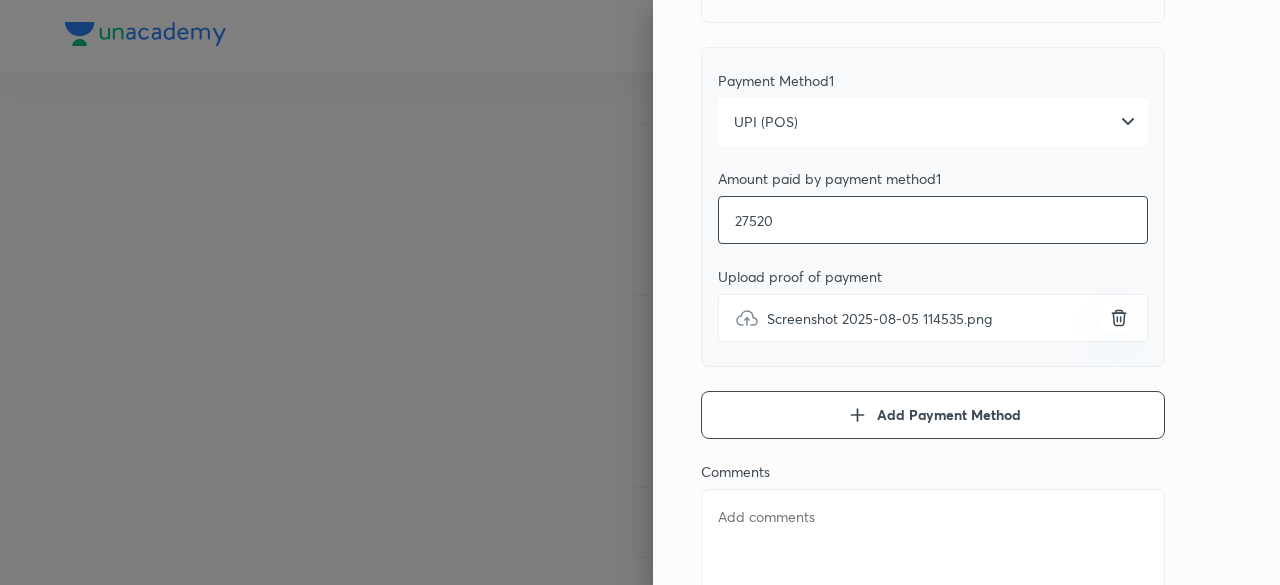scroll, scrollTop: 378, scrollLeft: 0, axis: vertical 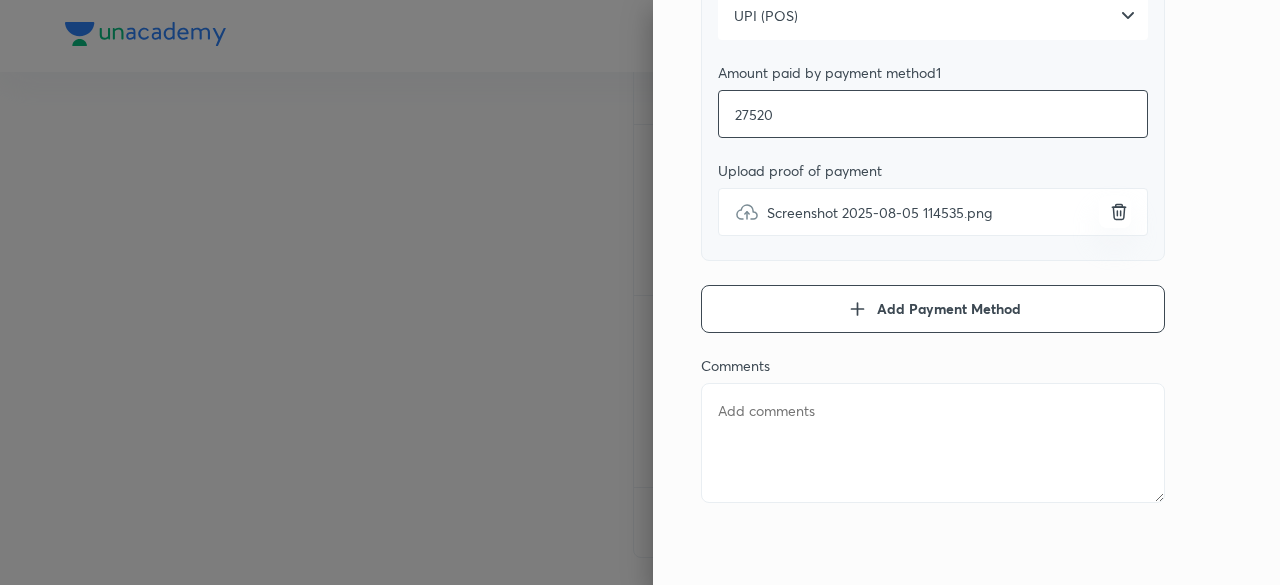 type on "27520" 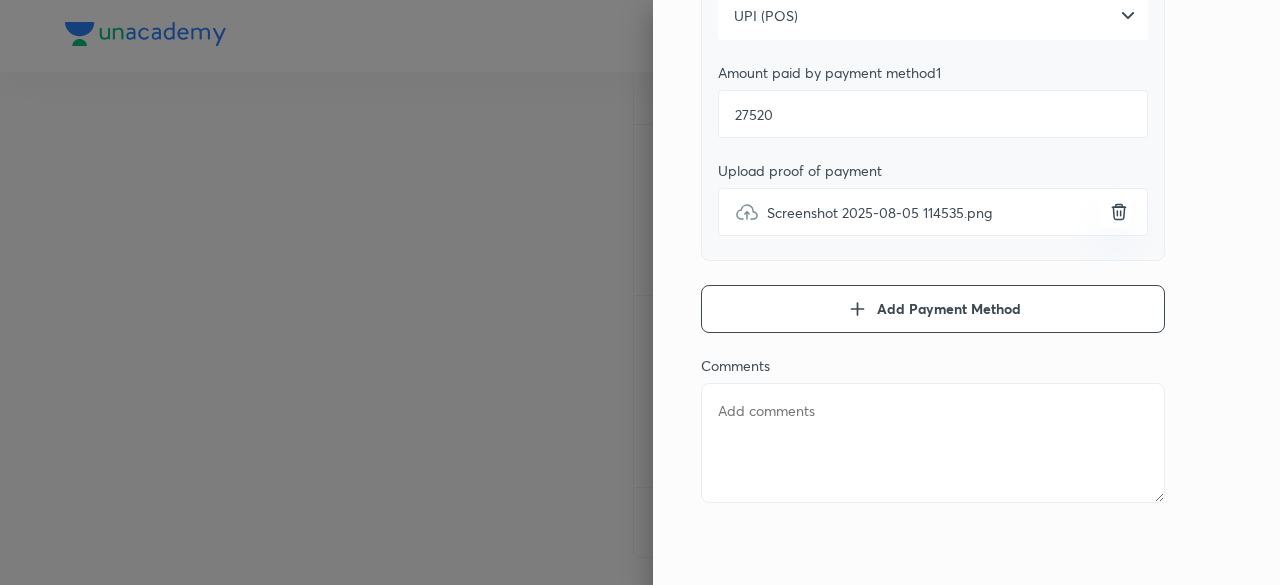 click at bounding box center [933, 443] 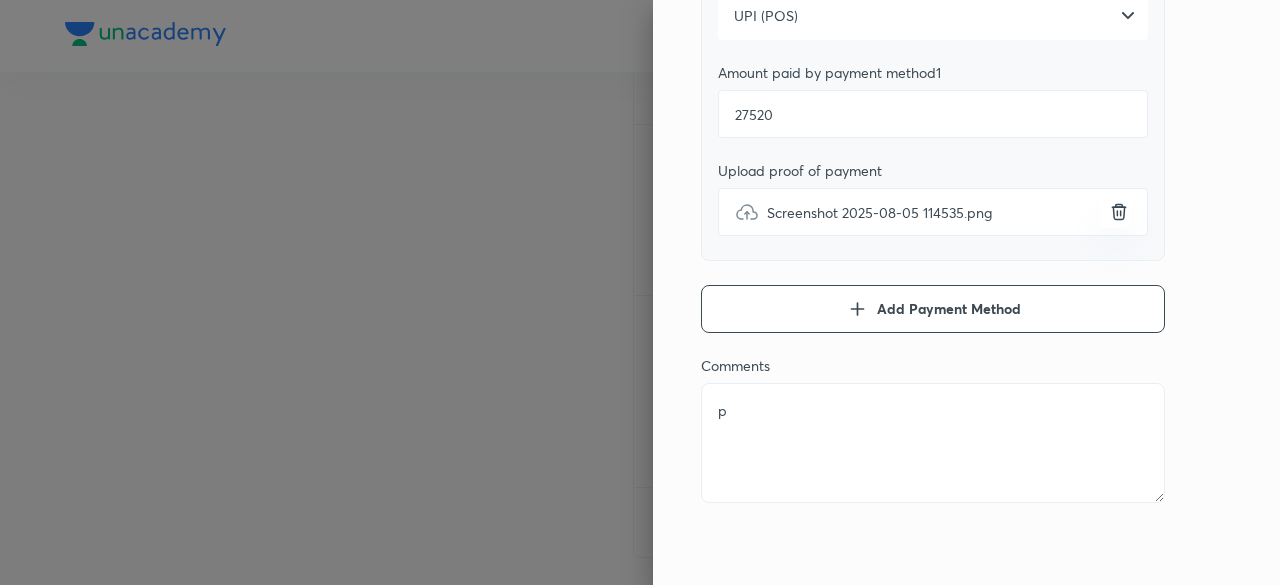 type on "pa" 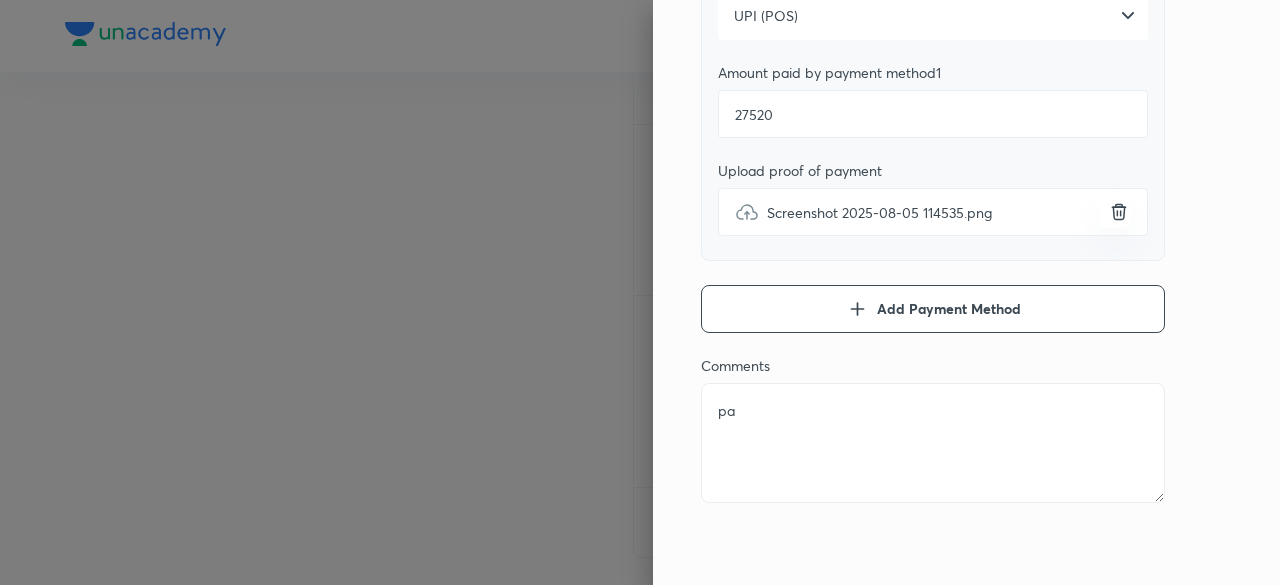 type on "pai" 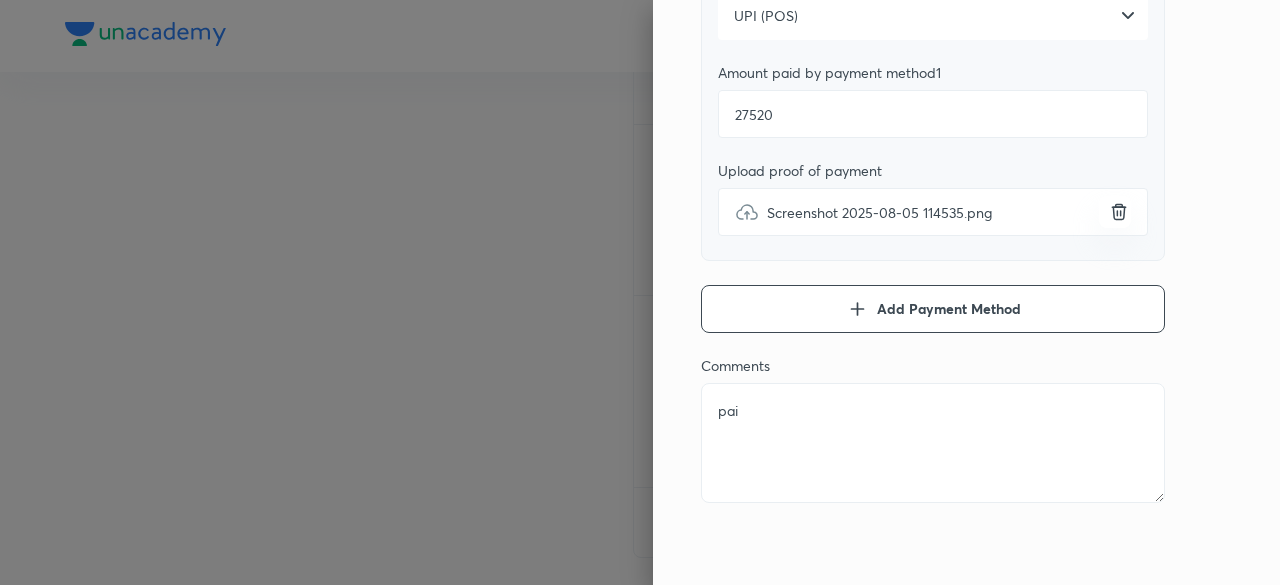 type on "paid" 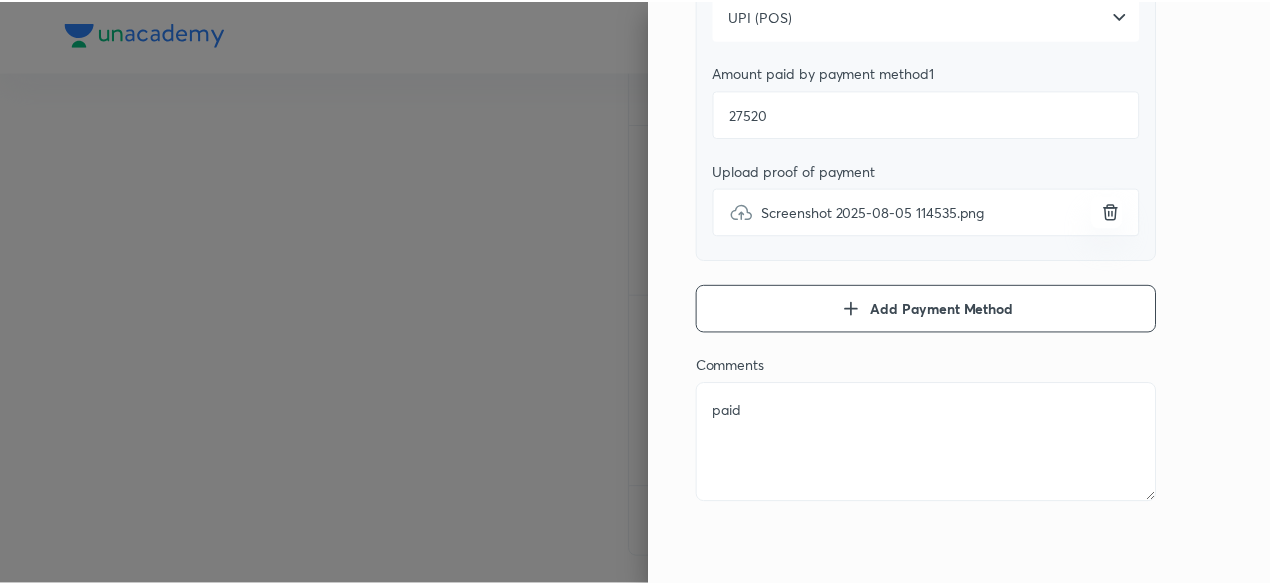 scroll, scrollTop: 0, scrollLeft: 0, axis: both 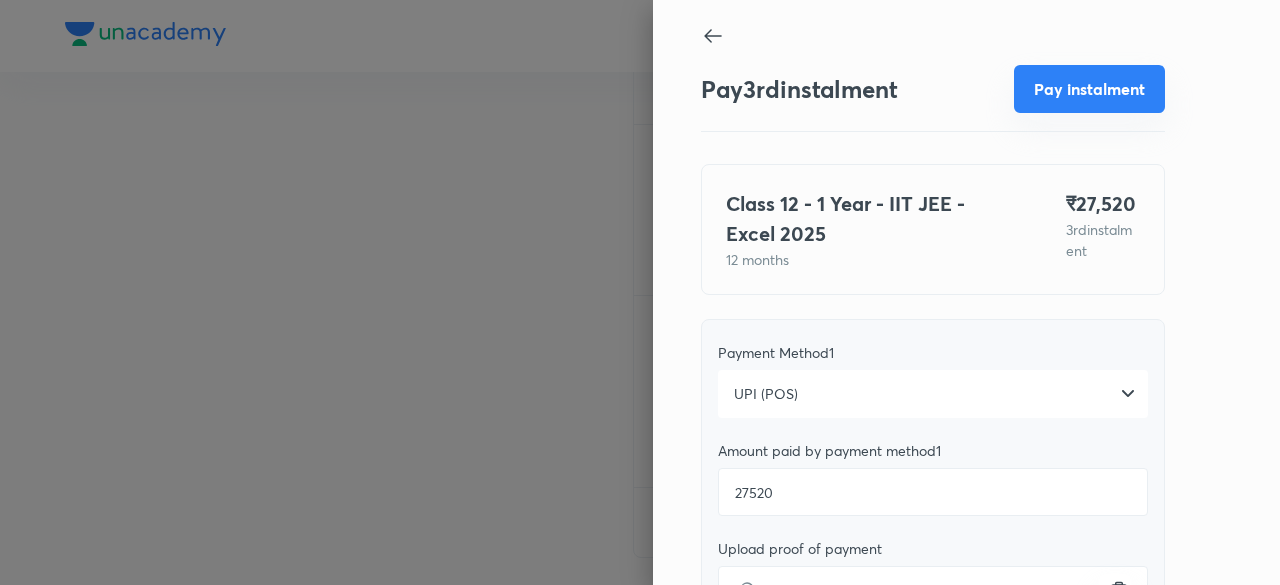 type on "paid" 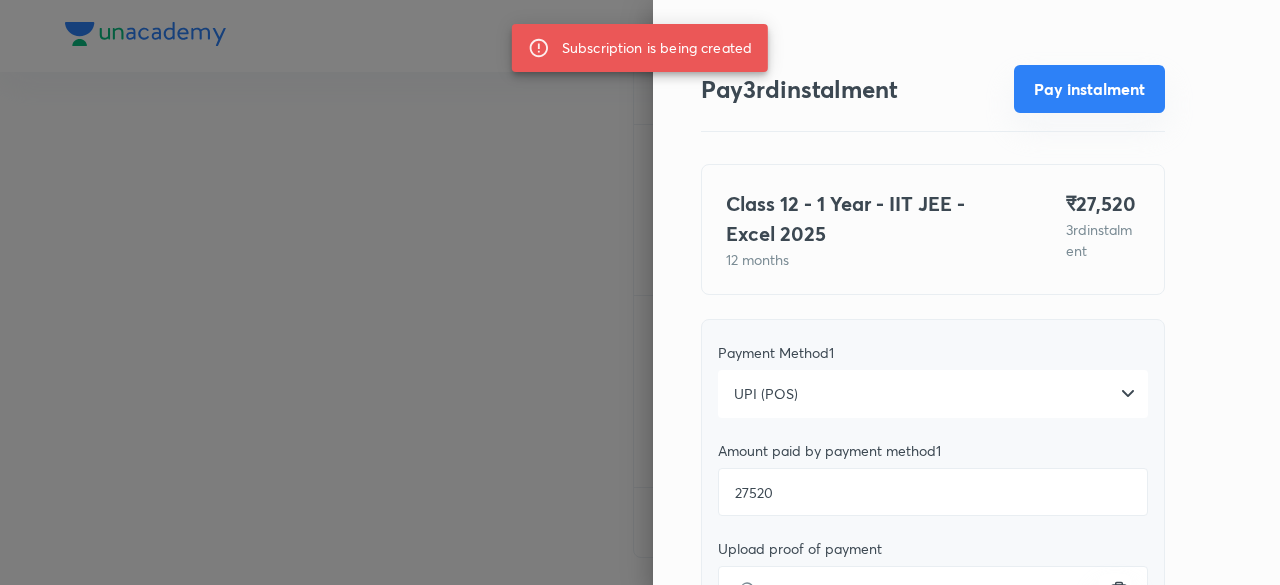type on "x" 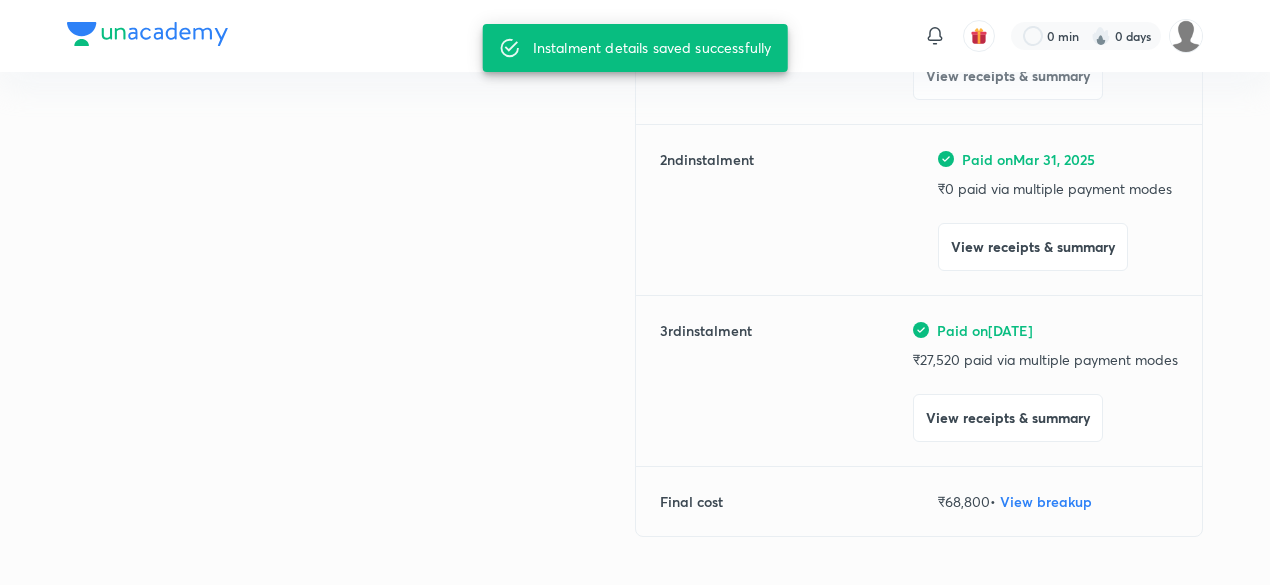 scroll, scrollTop: 0, scrollLeft: 0, axis: both 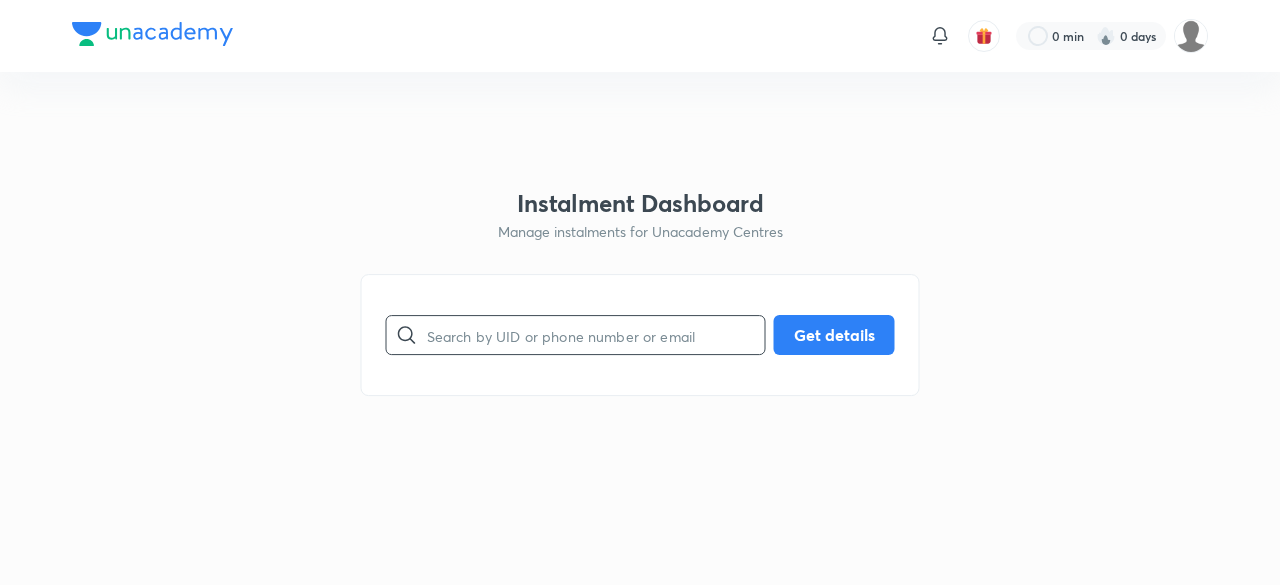 click at bounding box center (596, 335) 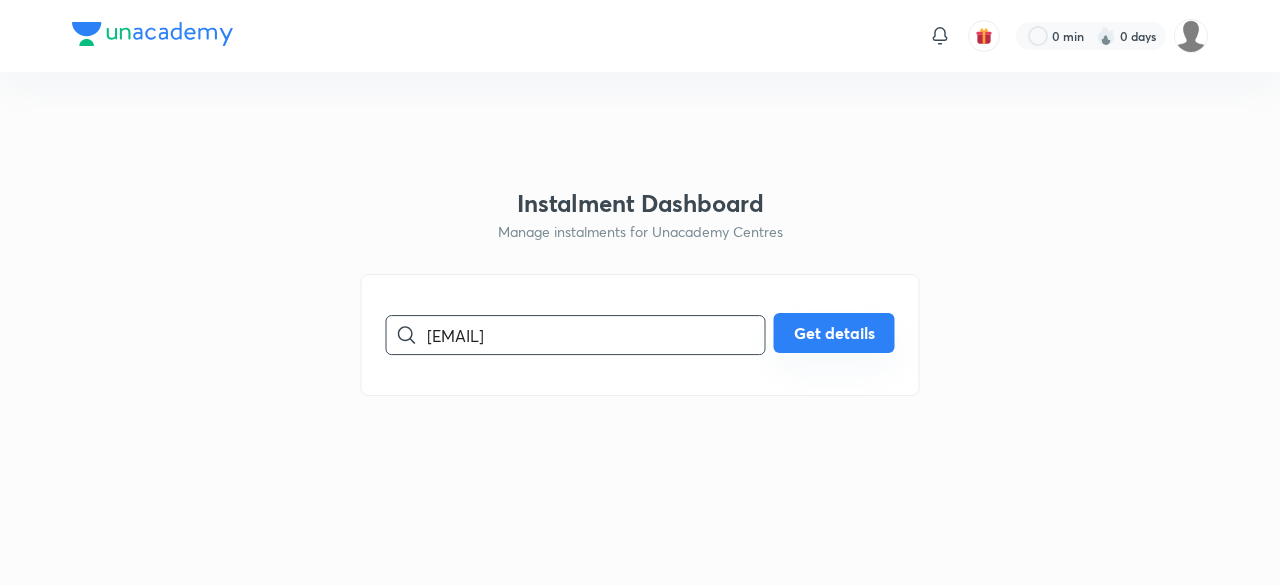 type on "adarshayush9430@gmail.com" 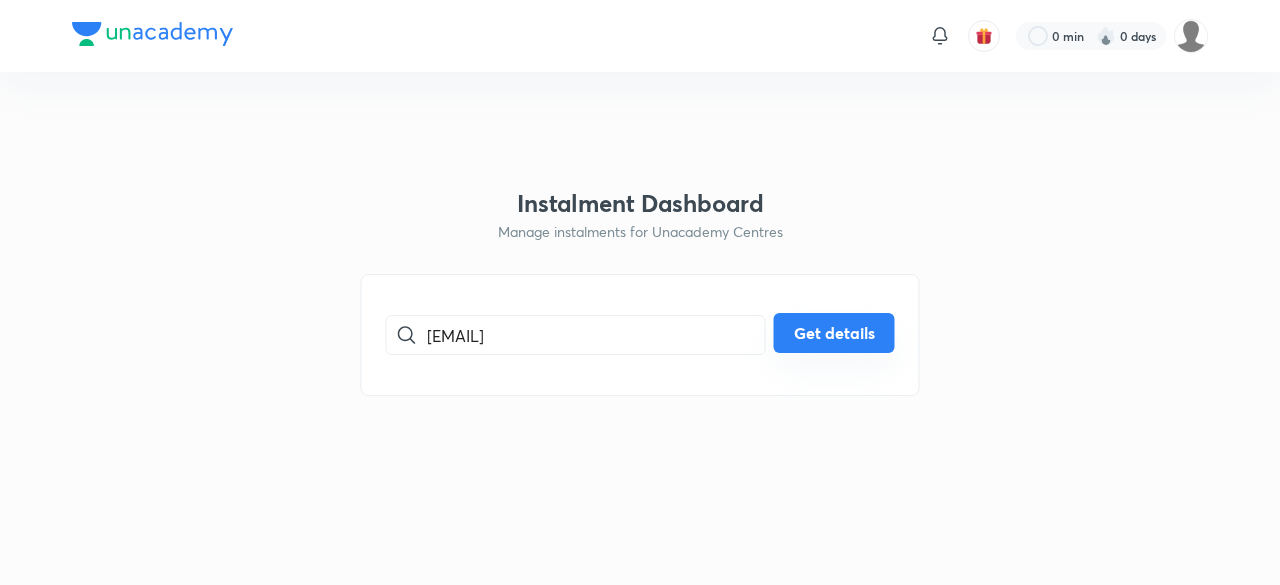 click on "Get details" at bounding box center [834, 333] 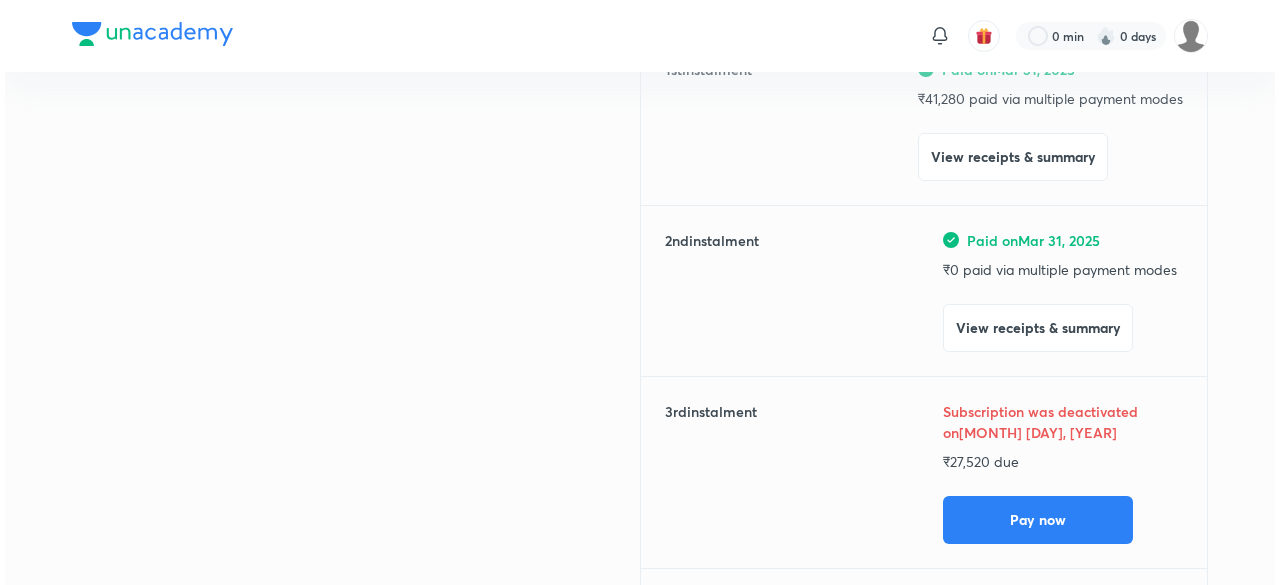 scroll, scrollTop: 427, scrollLeft: 0, axis: vertical 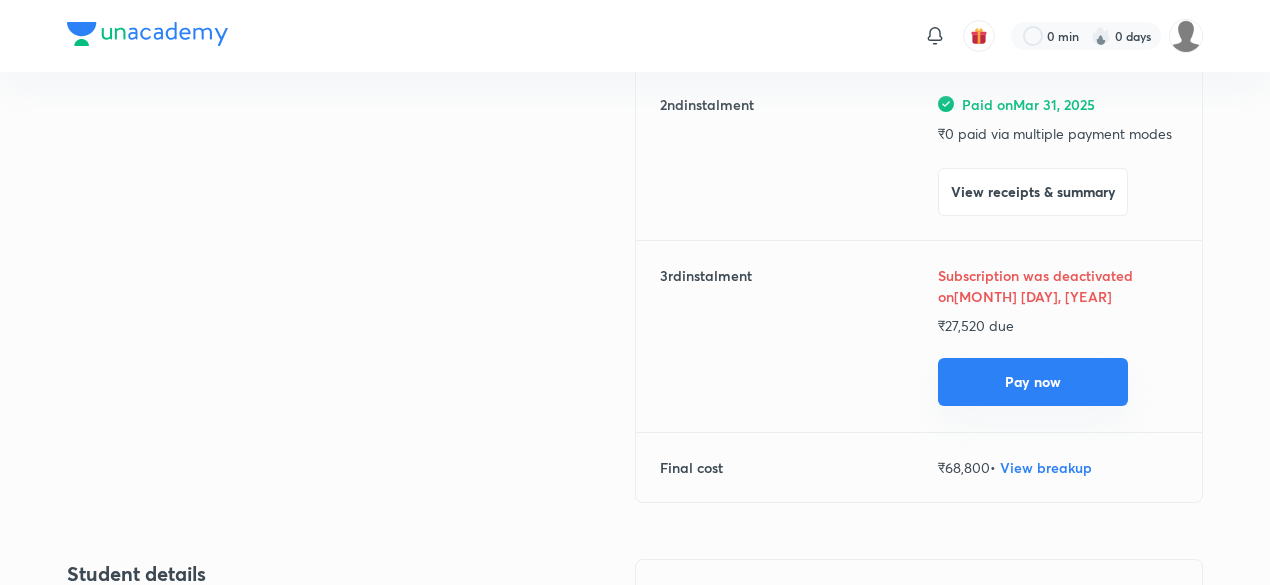 click on "Pay now" at bounding box center [1033, 382] 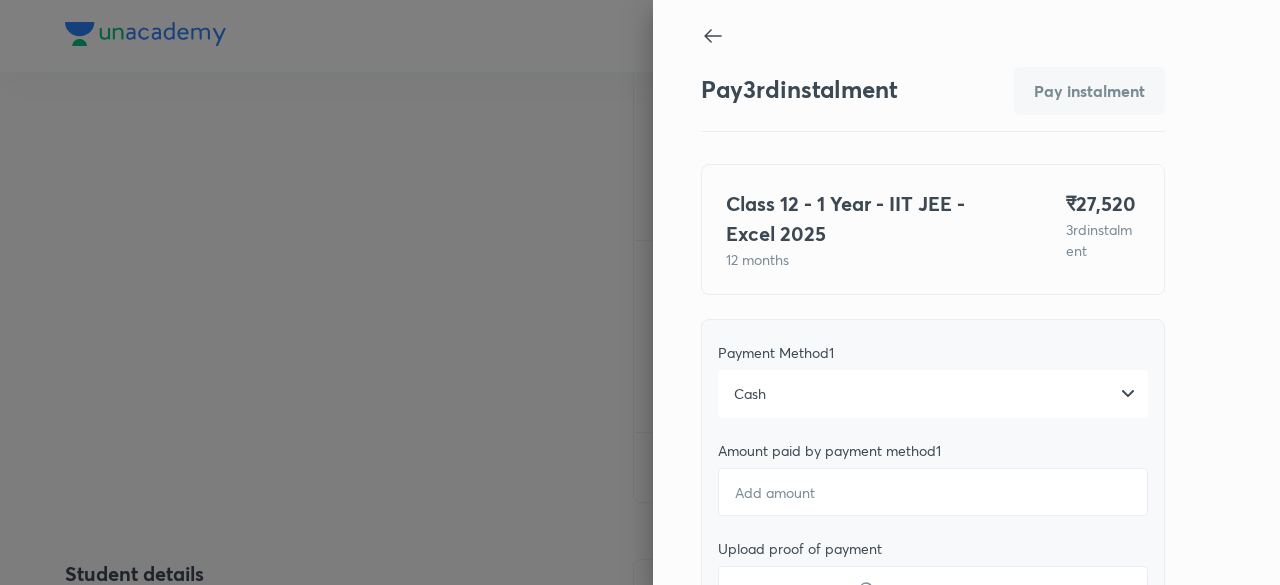 click on "Cash" at bounding box center (933, 394) 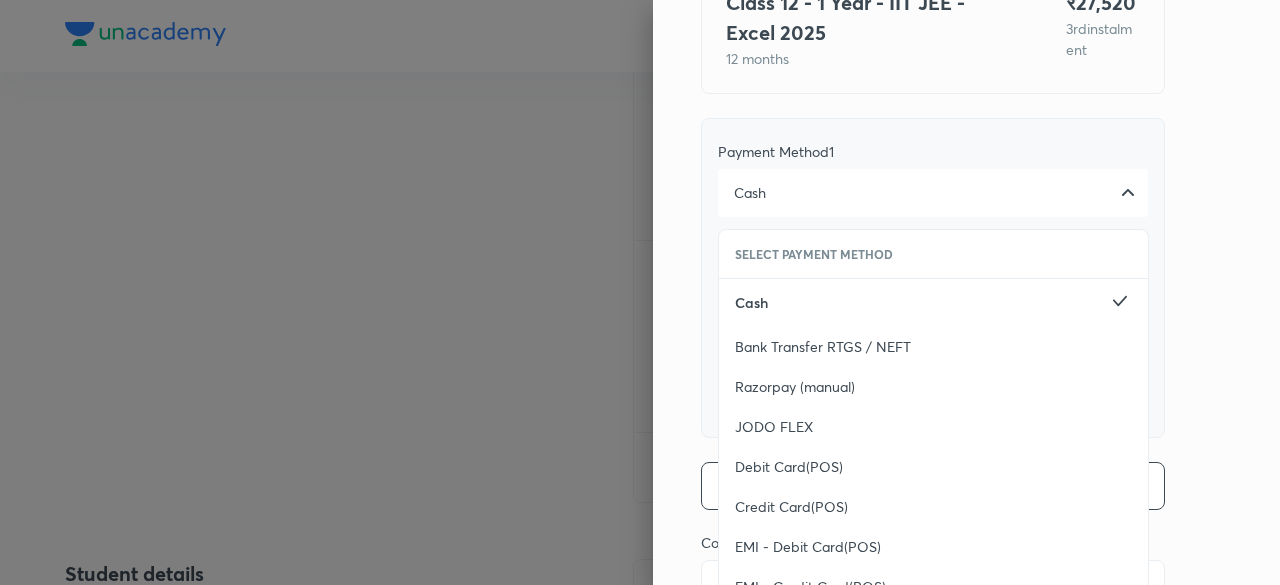 scroll, scrollTop: 378, scrollLeft: 0, axis: vertical 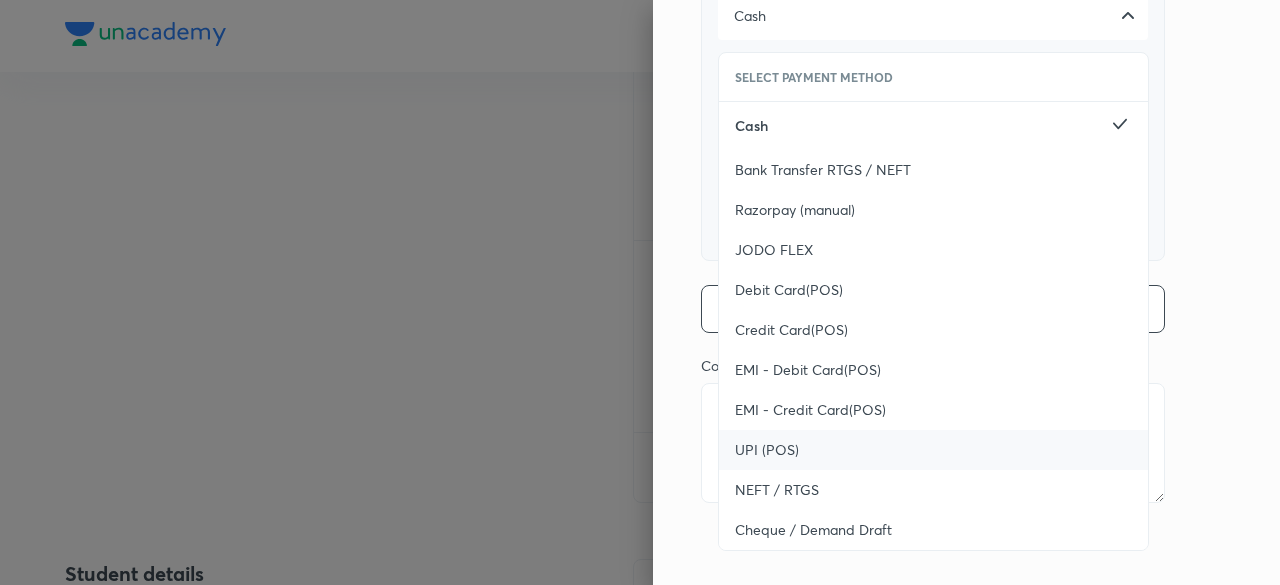 click on "UPI (POS)" at bounding box center [767, 450] 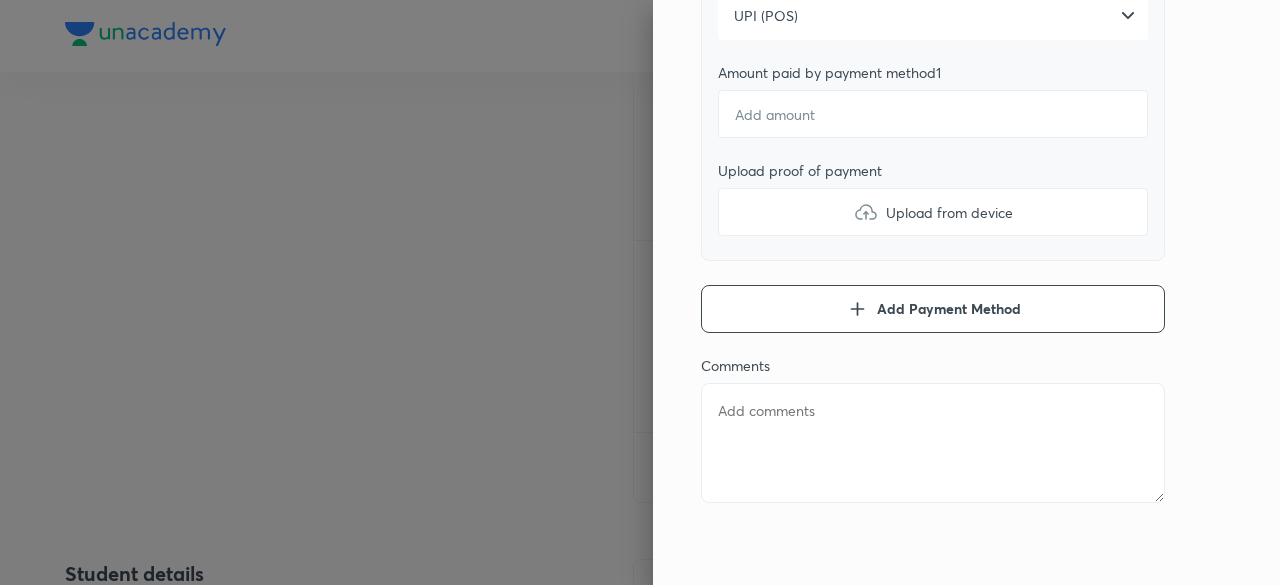 click on "Upload from device" at bounding box center (933, 212) 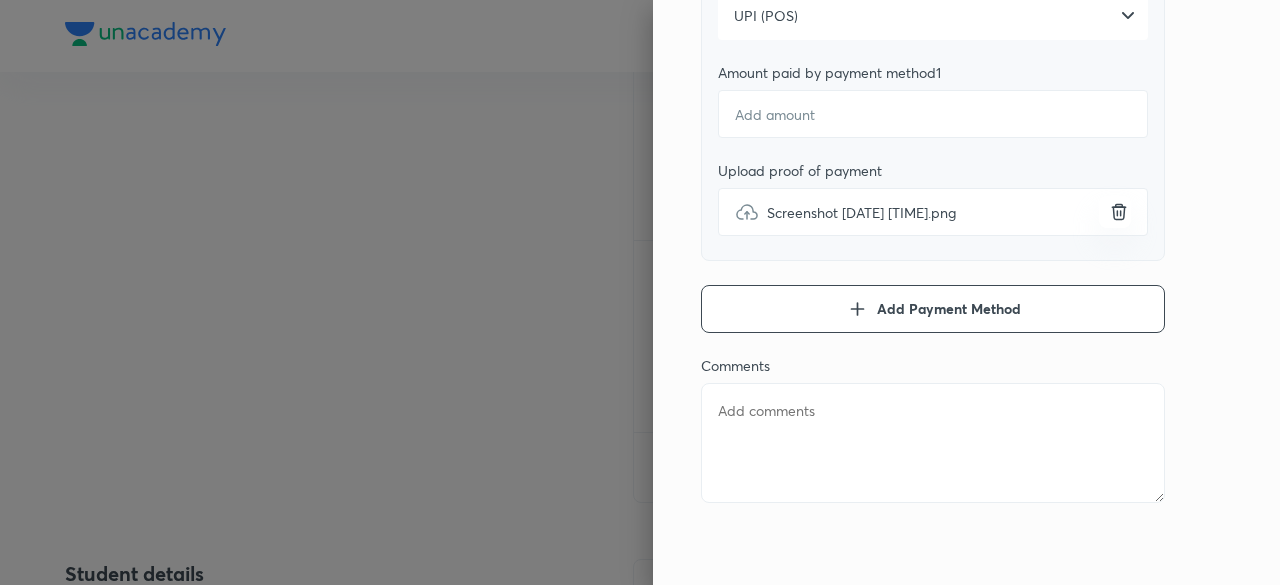 click at bounding box center (933, 443) 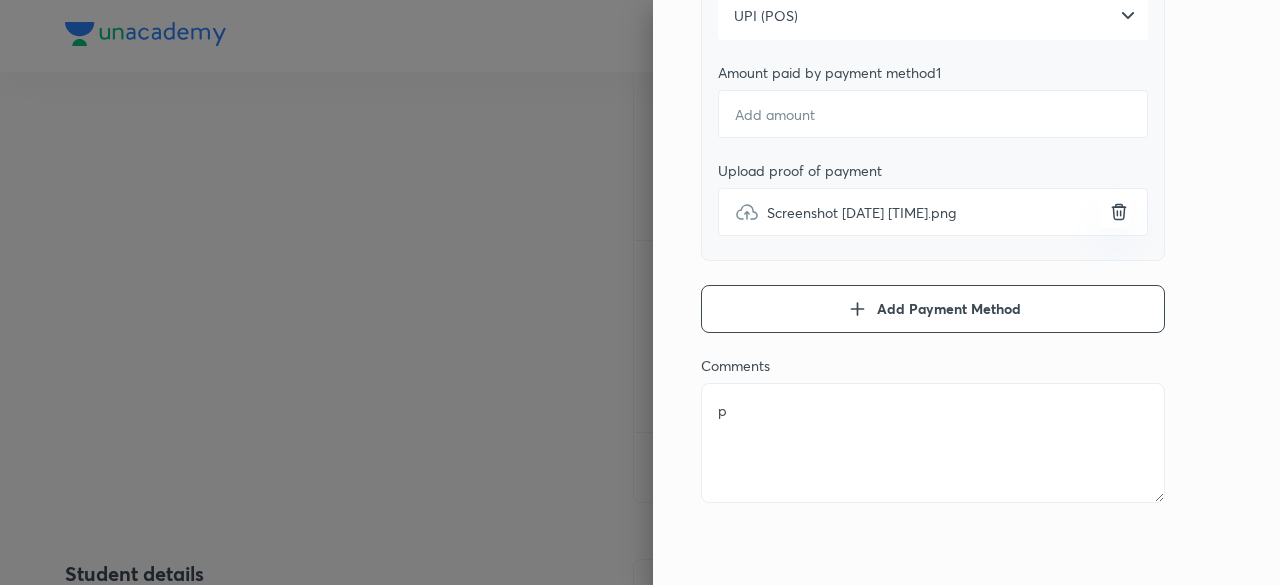 type on "pa" 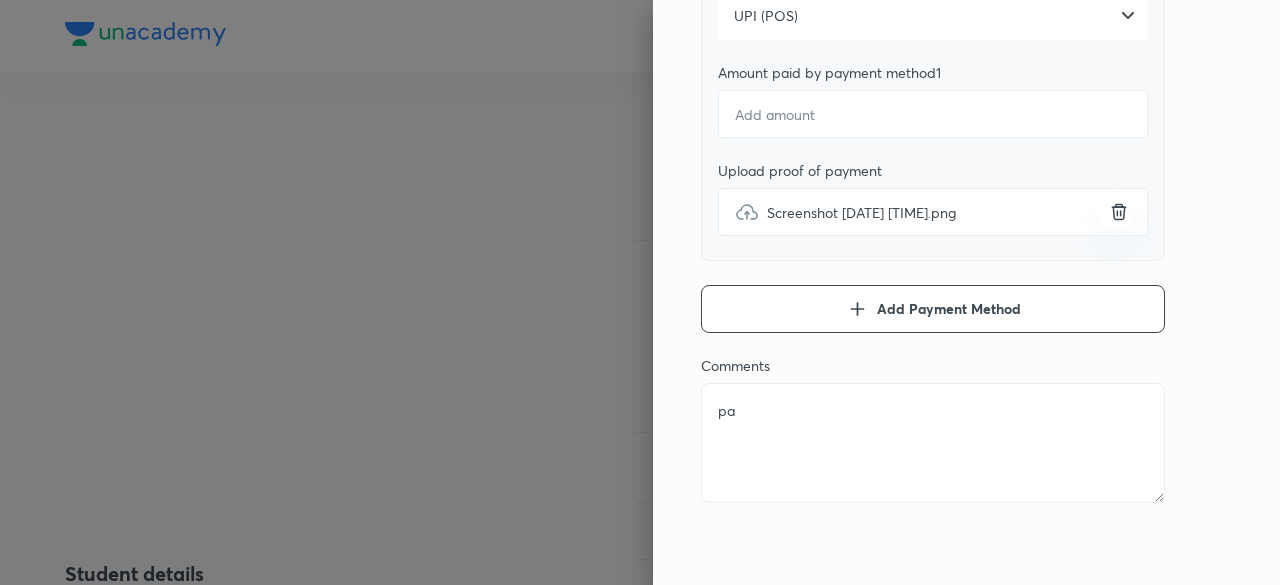 type on "pai" 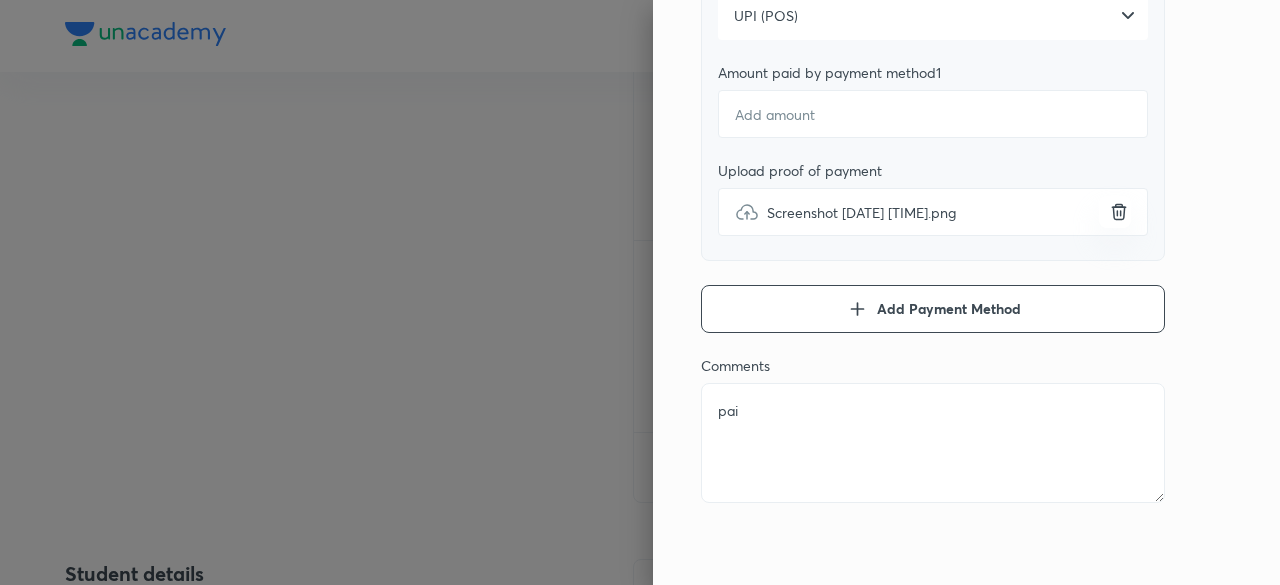 type on "paid" 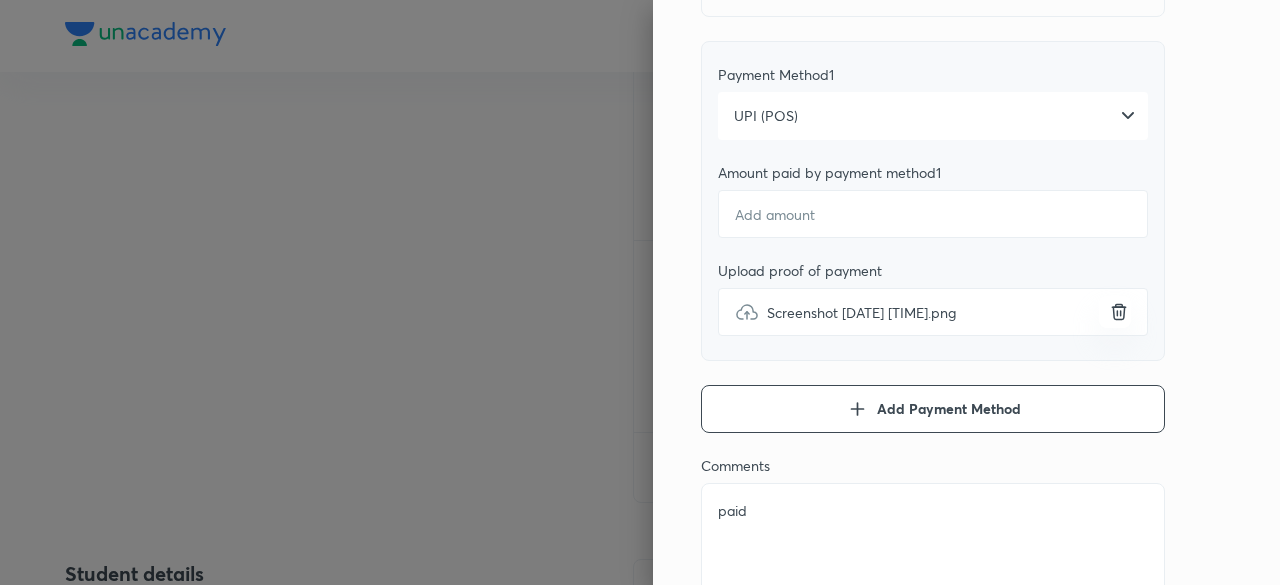 scroll, scrollTop: 278, scrollLeft: 0, axis: vertical 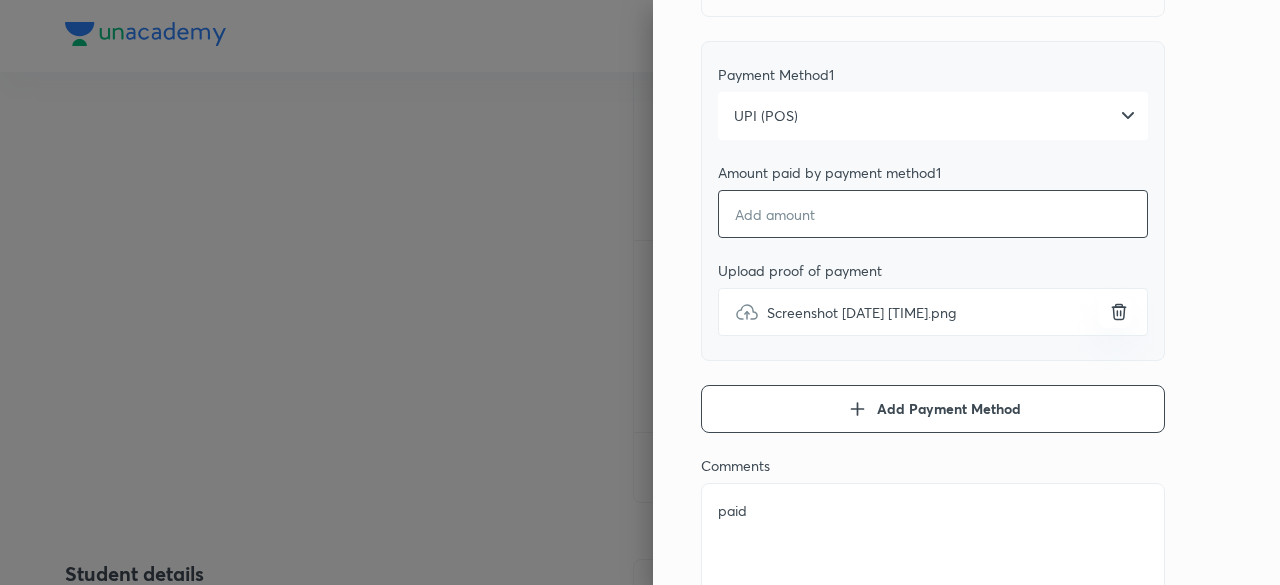 click at bounding box center (933, 214) 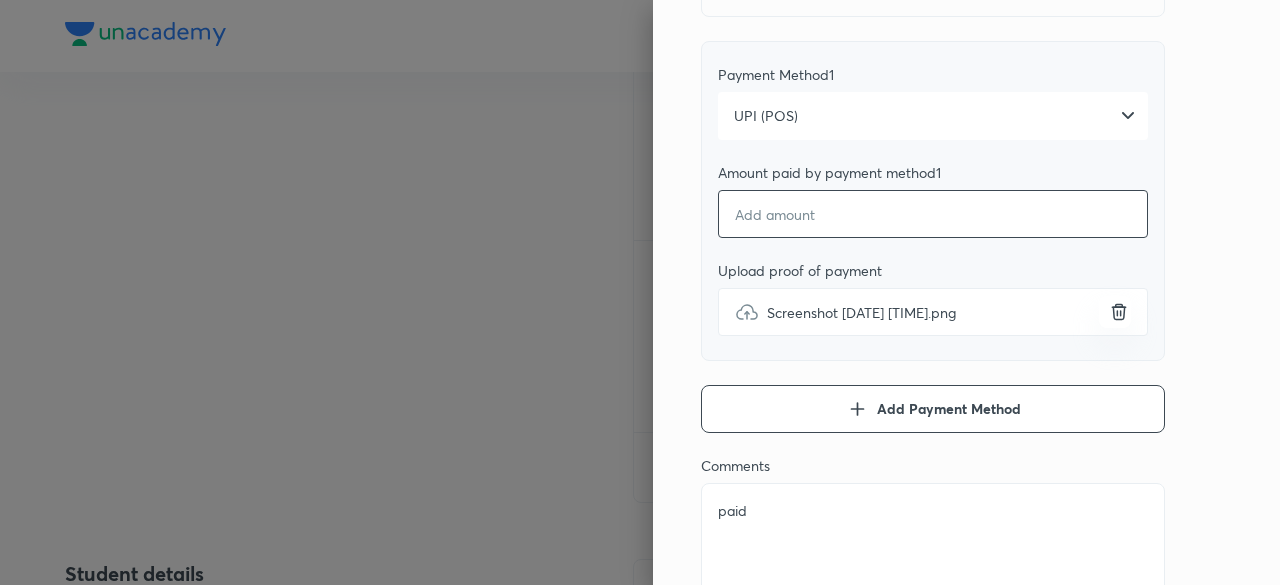 type on "x" 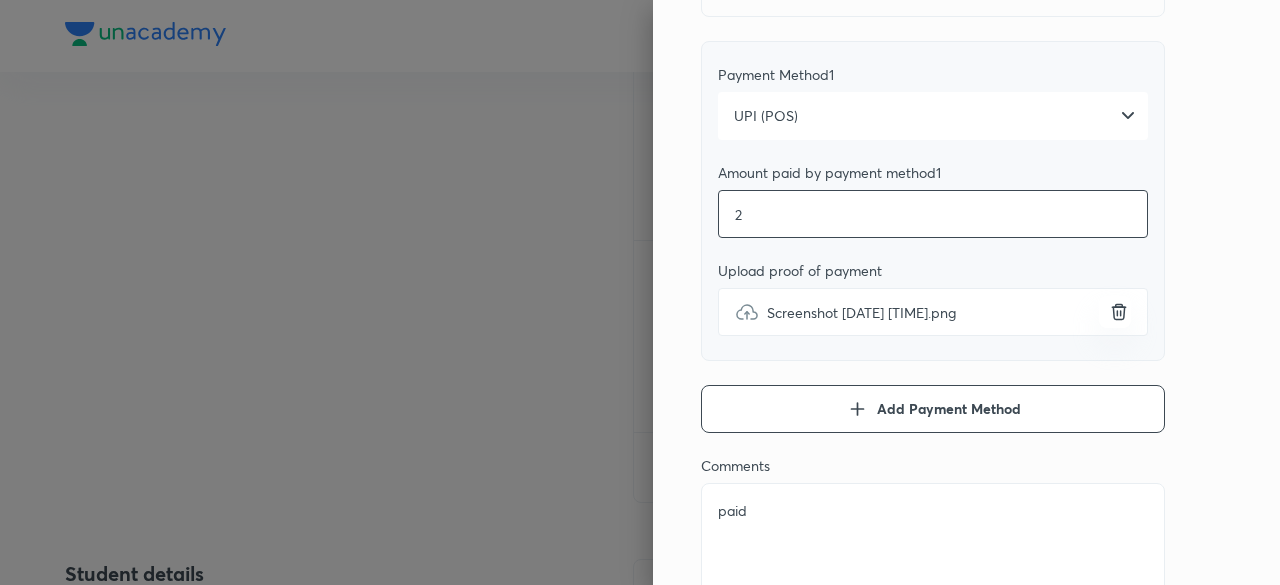 type on "x" 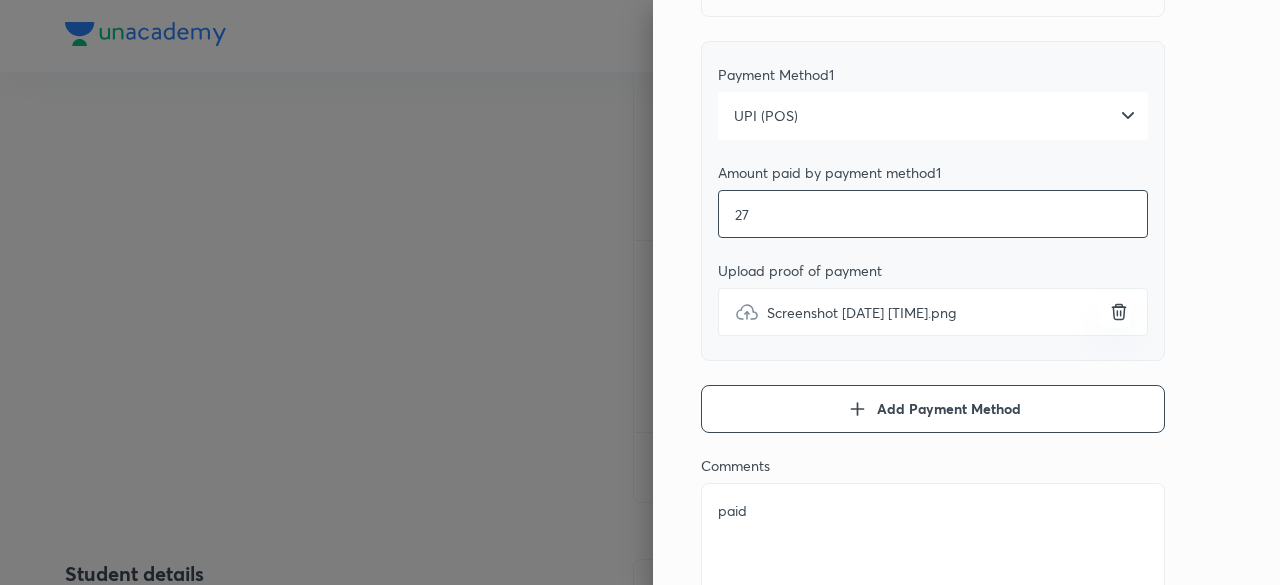 type on "x" 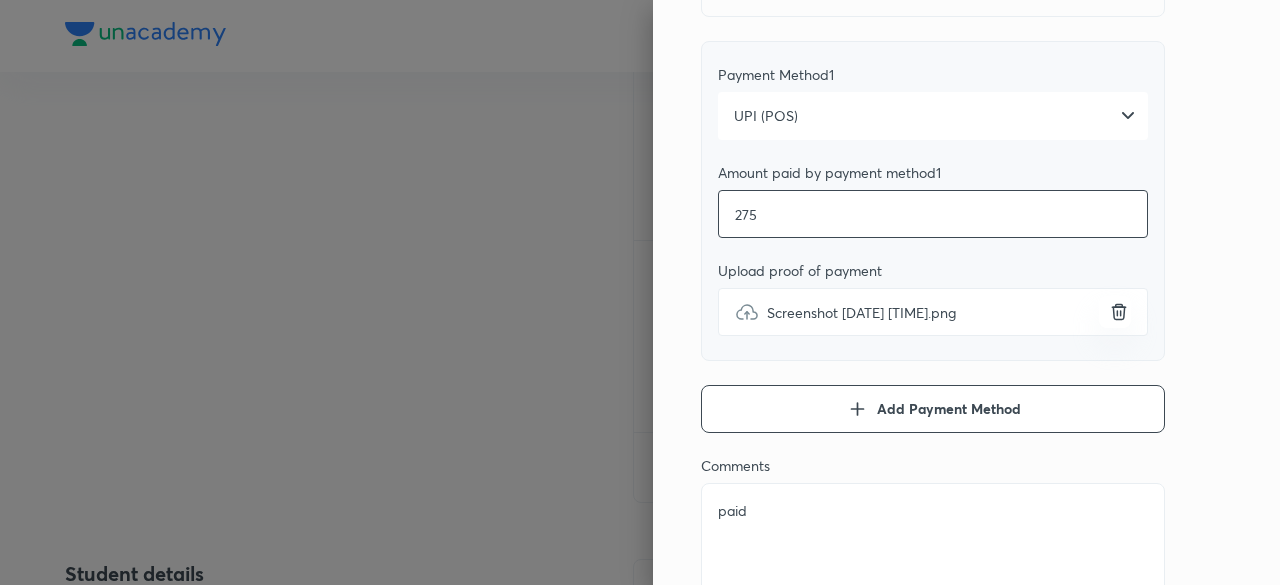 type on "x" 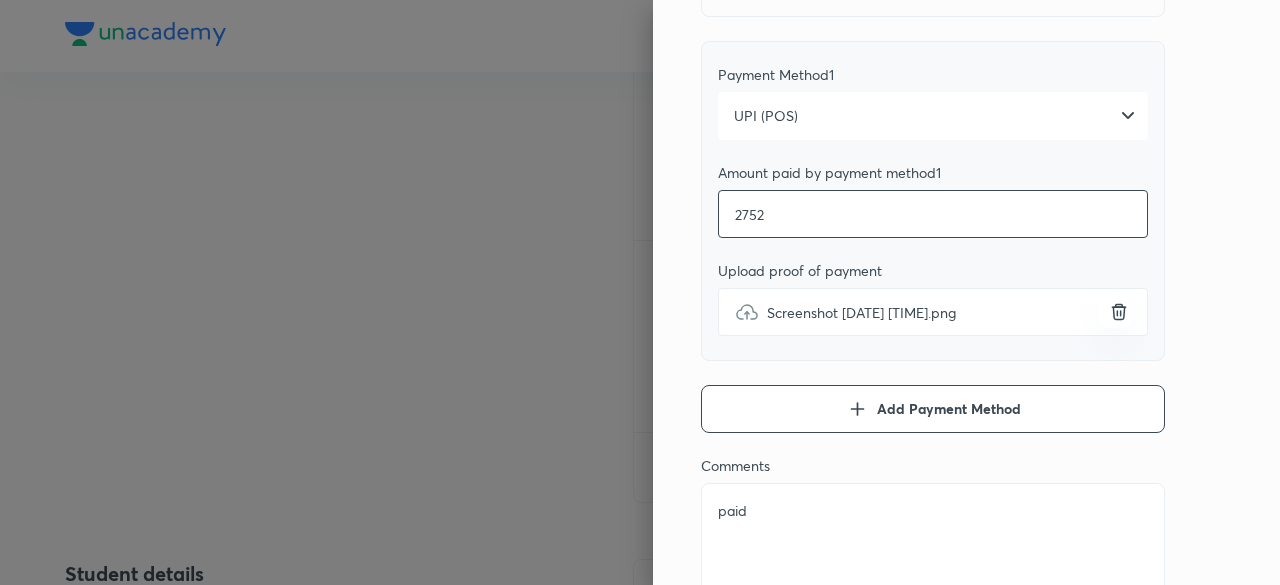 type on "x" 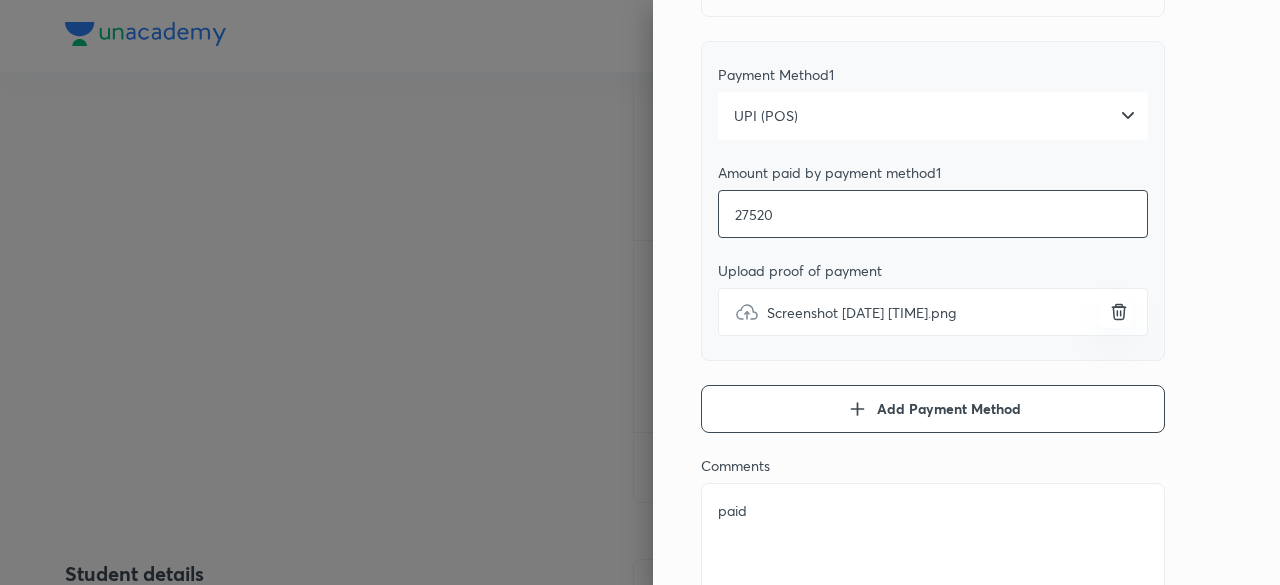 type on "x" 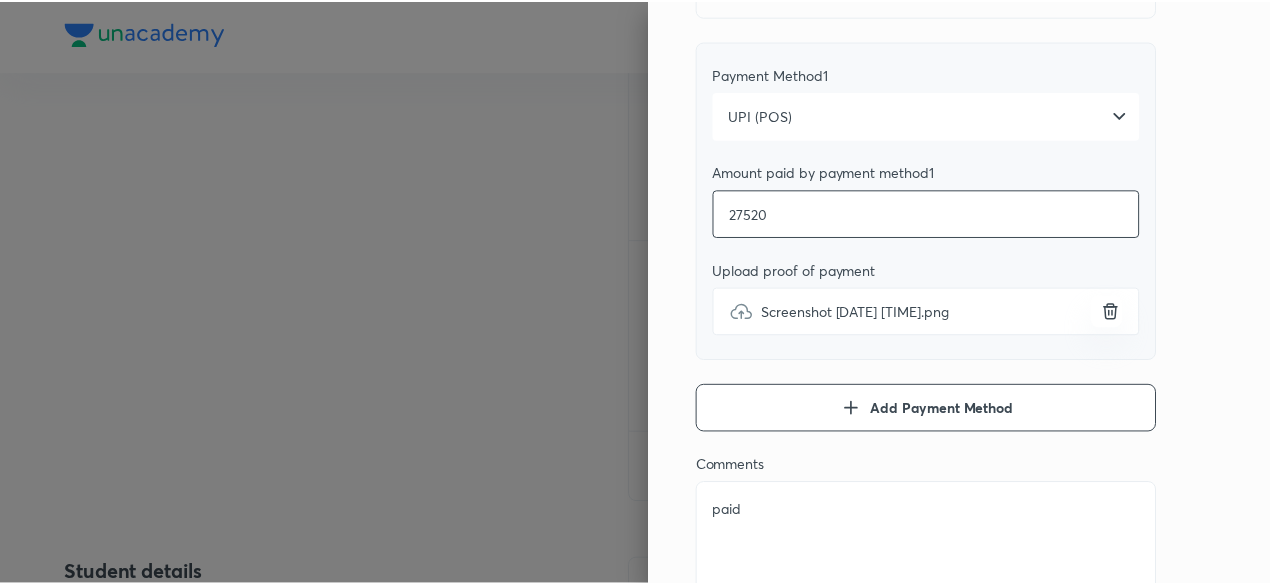scroll, scrollTop: 0, scrollLeft: 0, axis: both 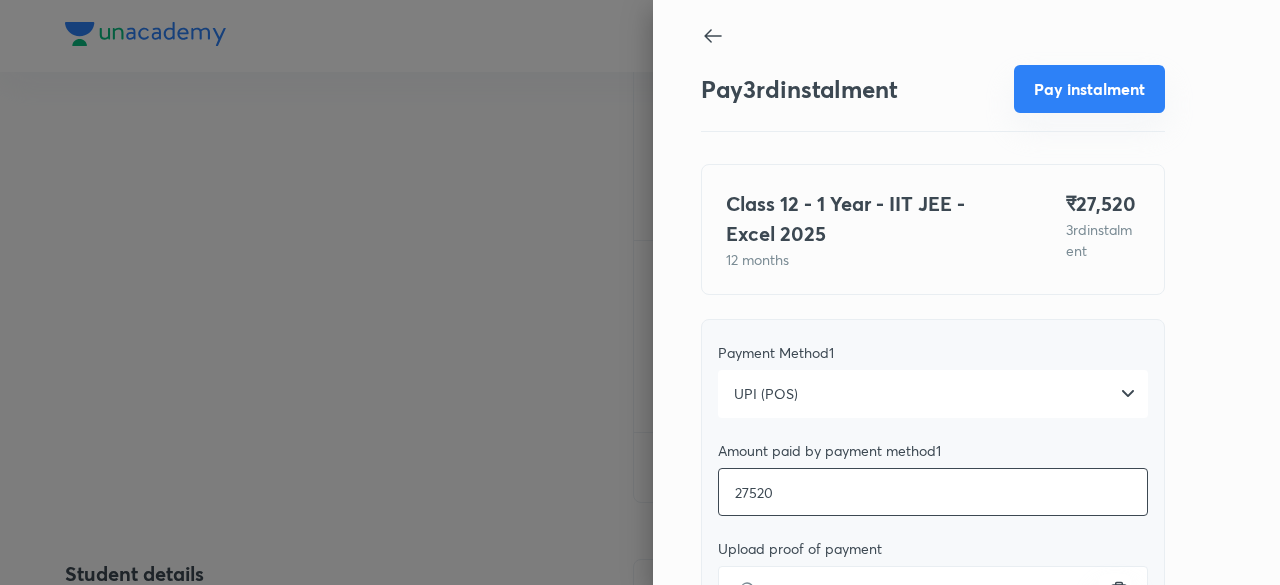 type on "27520" 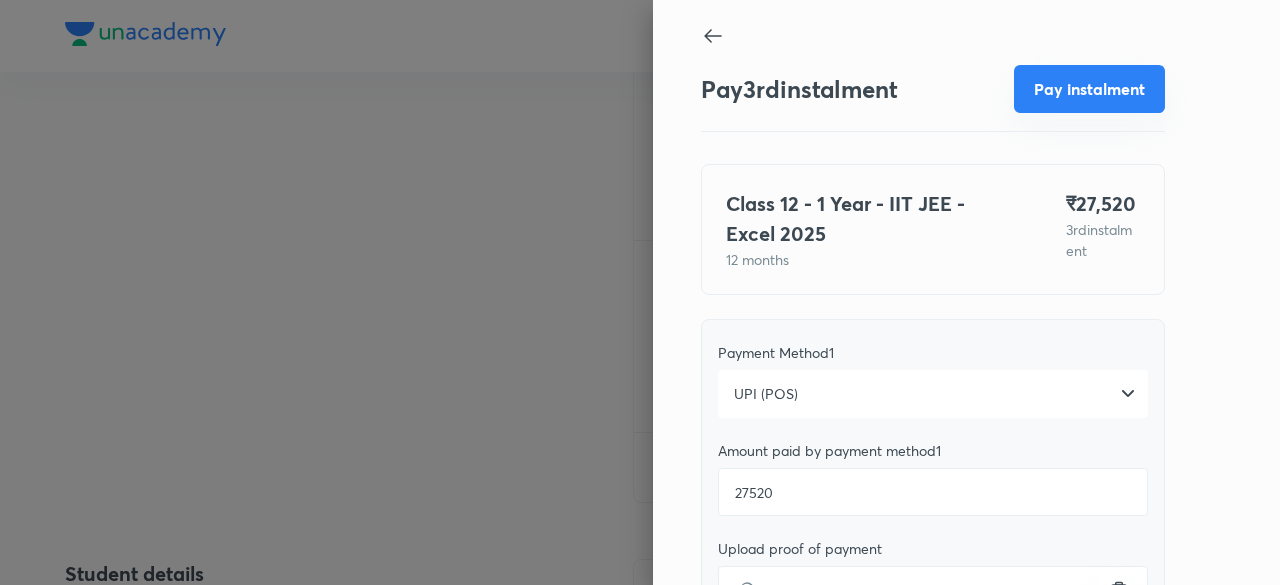 click on "Pay instalment" at bounding box center [1089, 89] 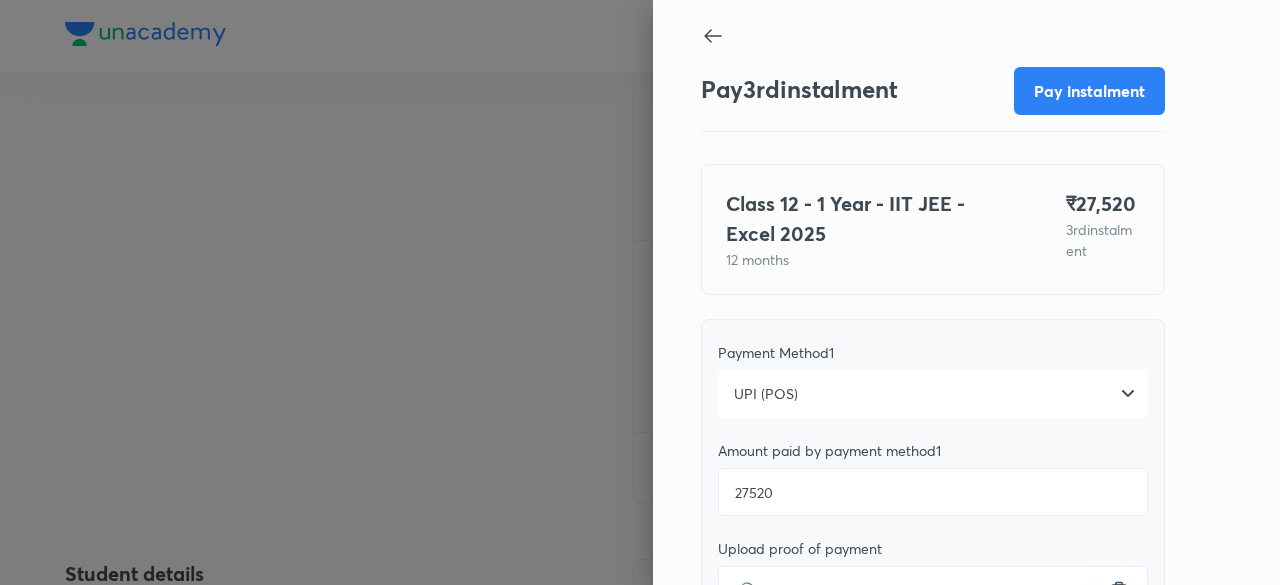 type 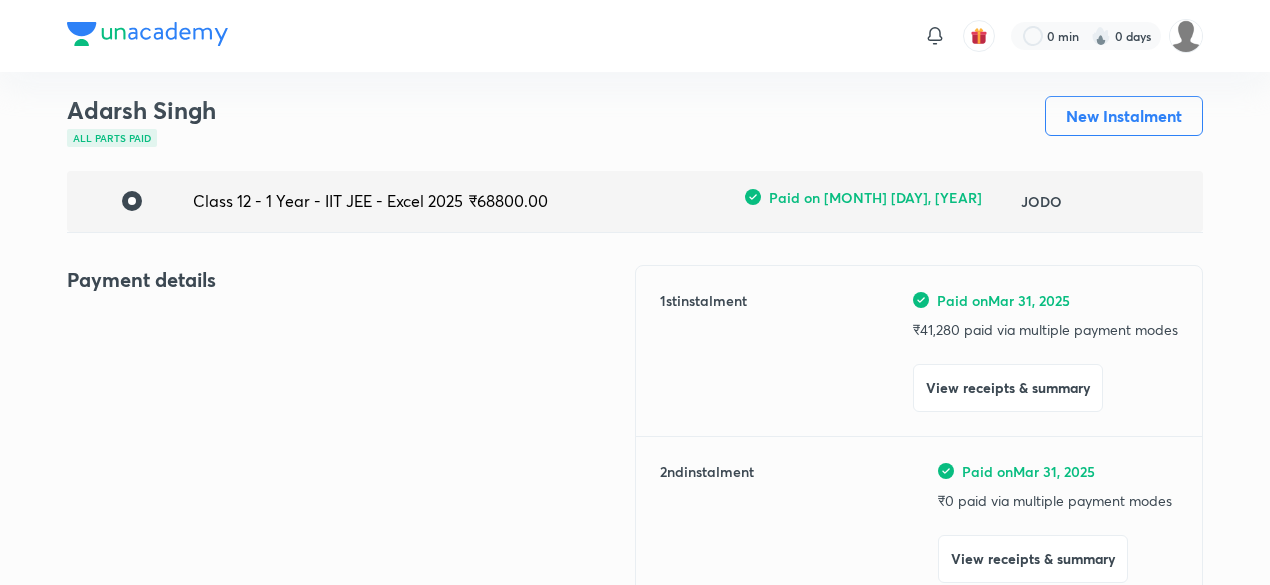 scroll, scrollTop: 0, scrollLeft: 0, axis: both 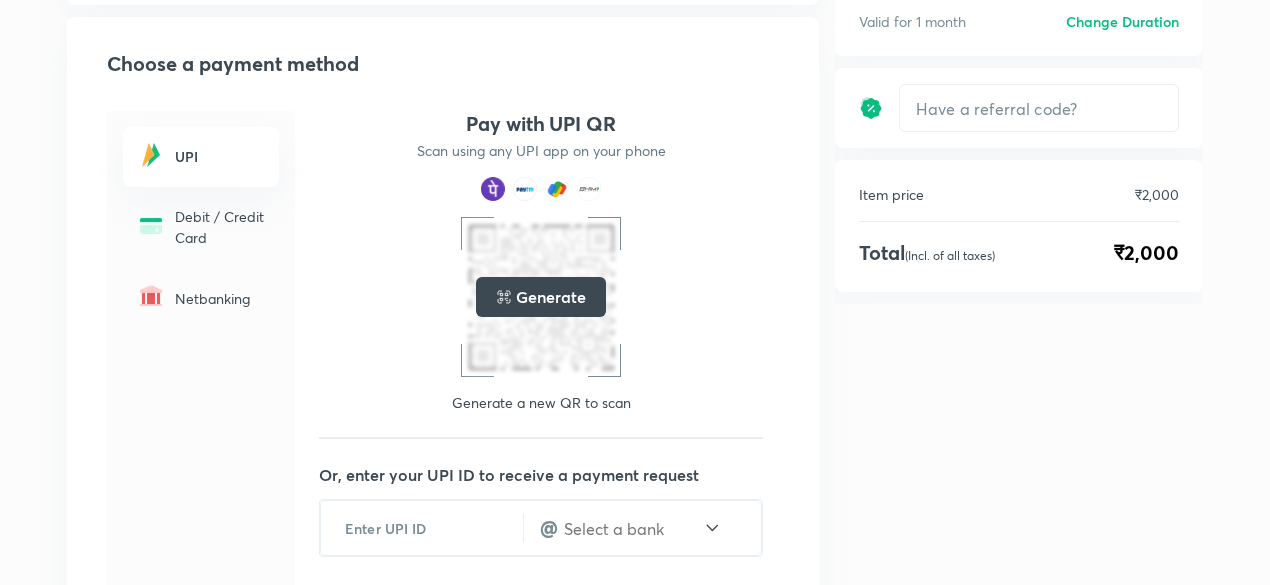 click on "Generate" at bounding box center (550, 297) 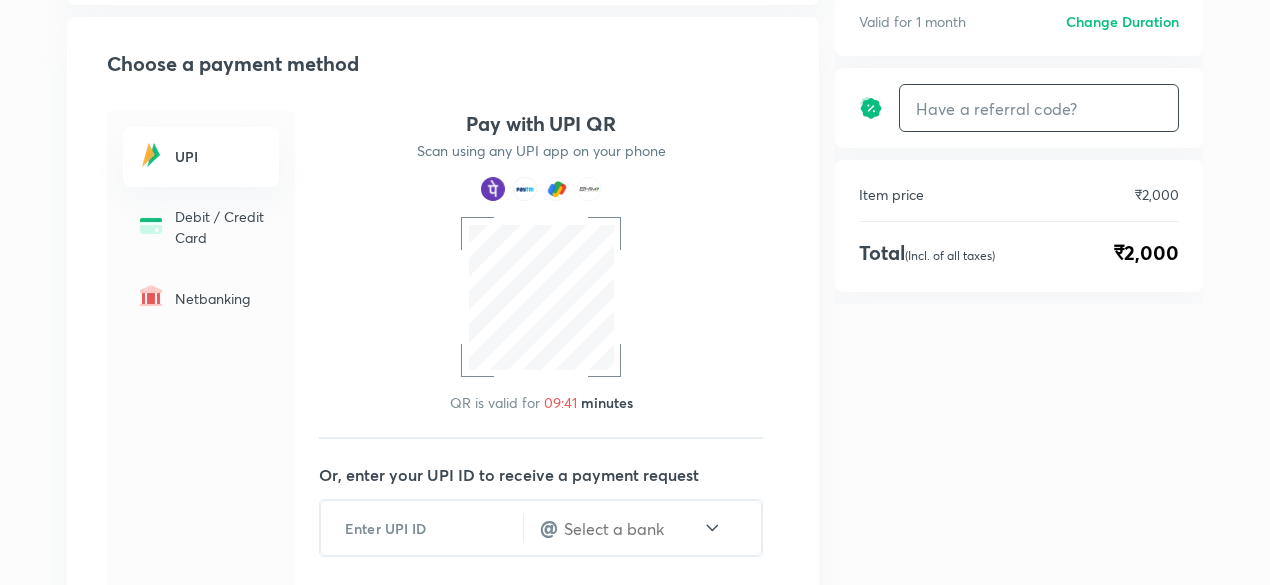 click at bounding box center (1039, 108) 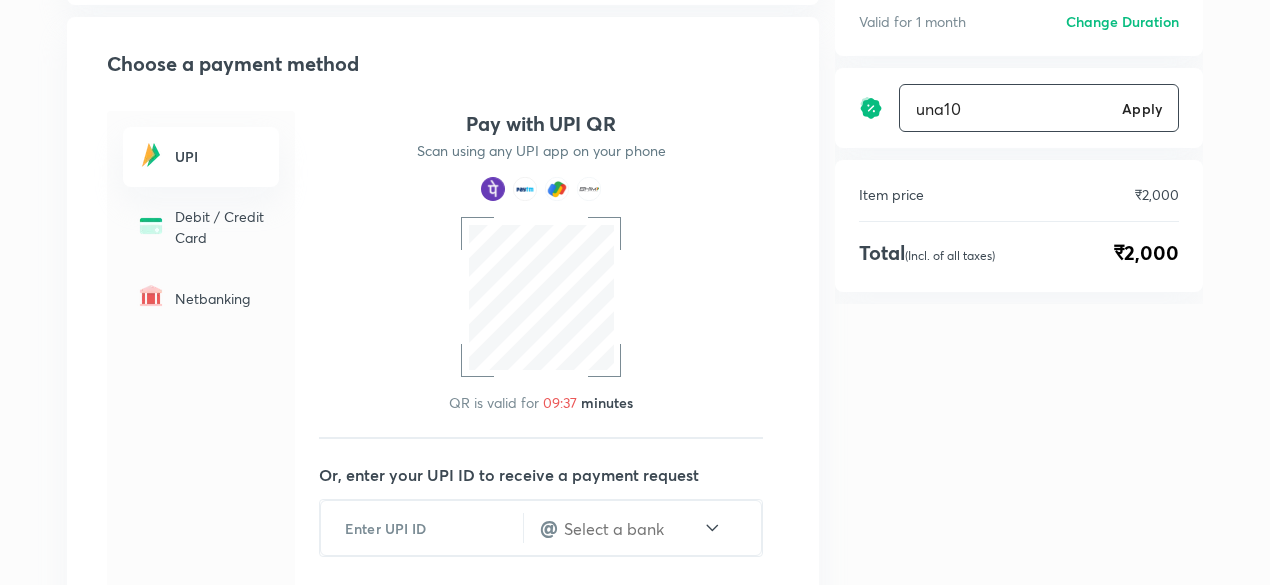 type on "una10" 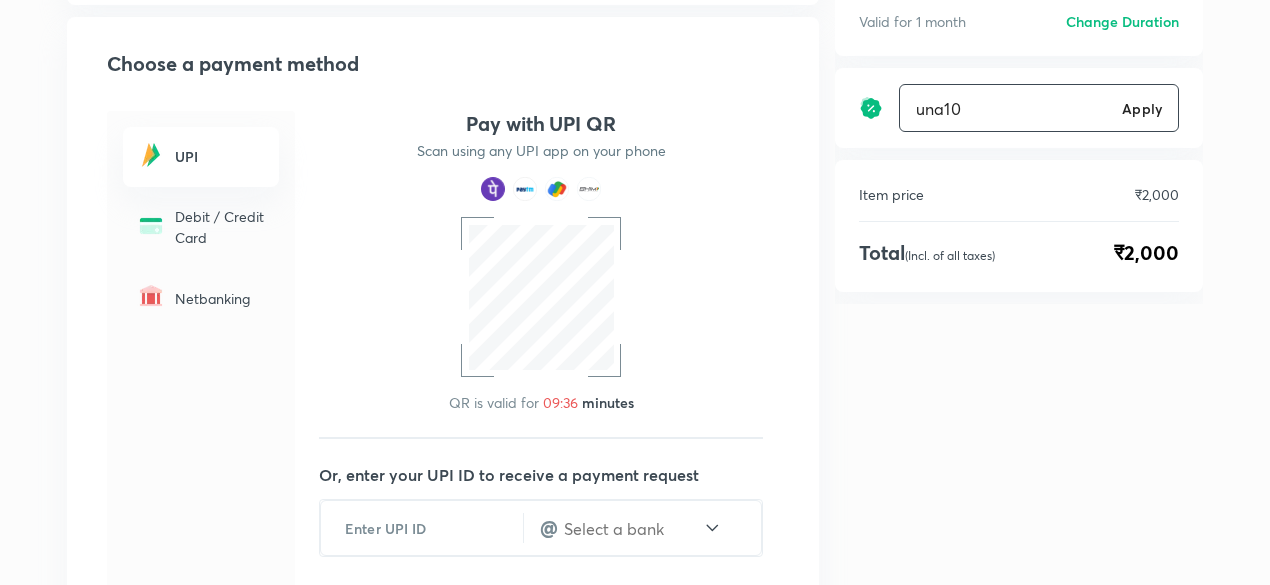 click on "Apply" at bounding box center [1142, 108] 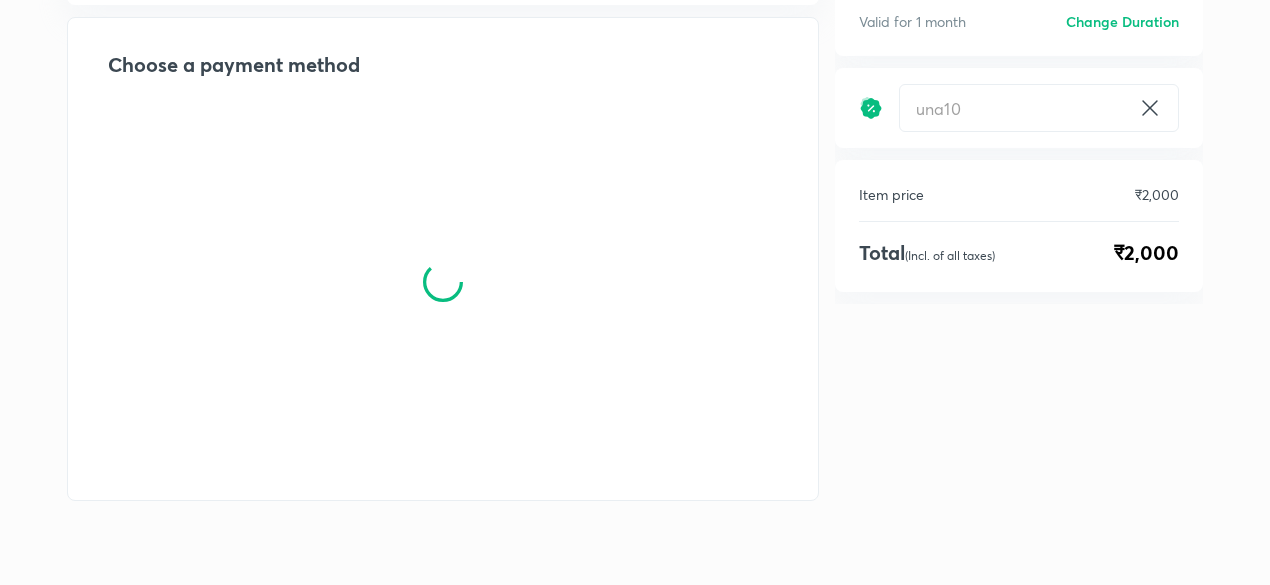 scroll, scrollTop: 0, scrollLeft: 0, axis: both 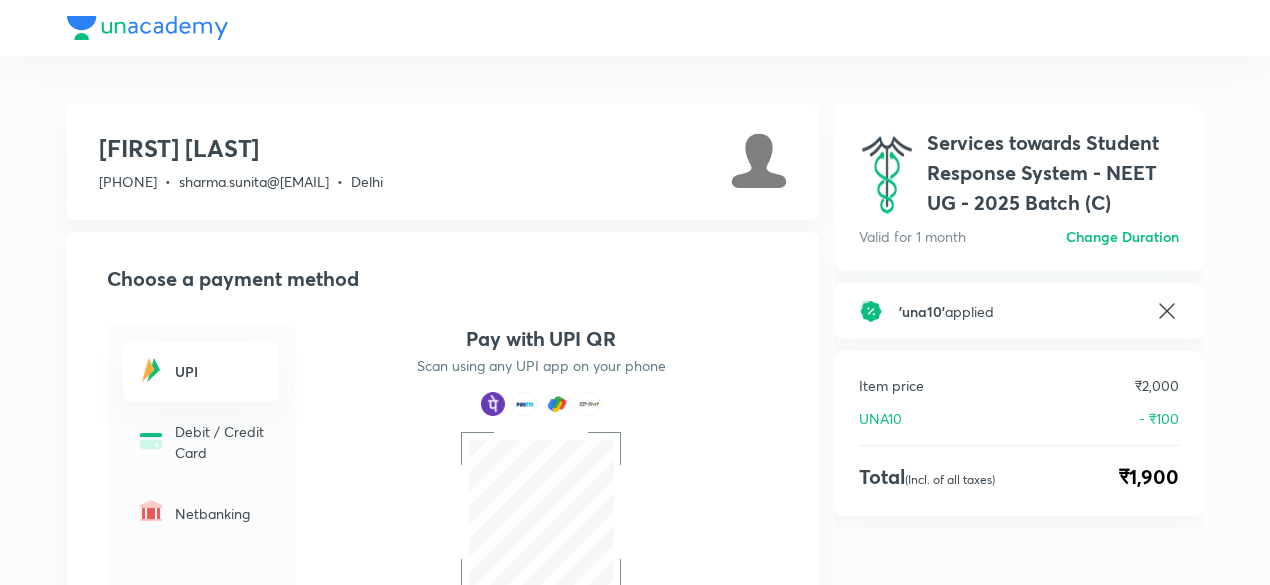 click 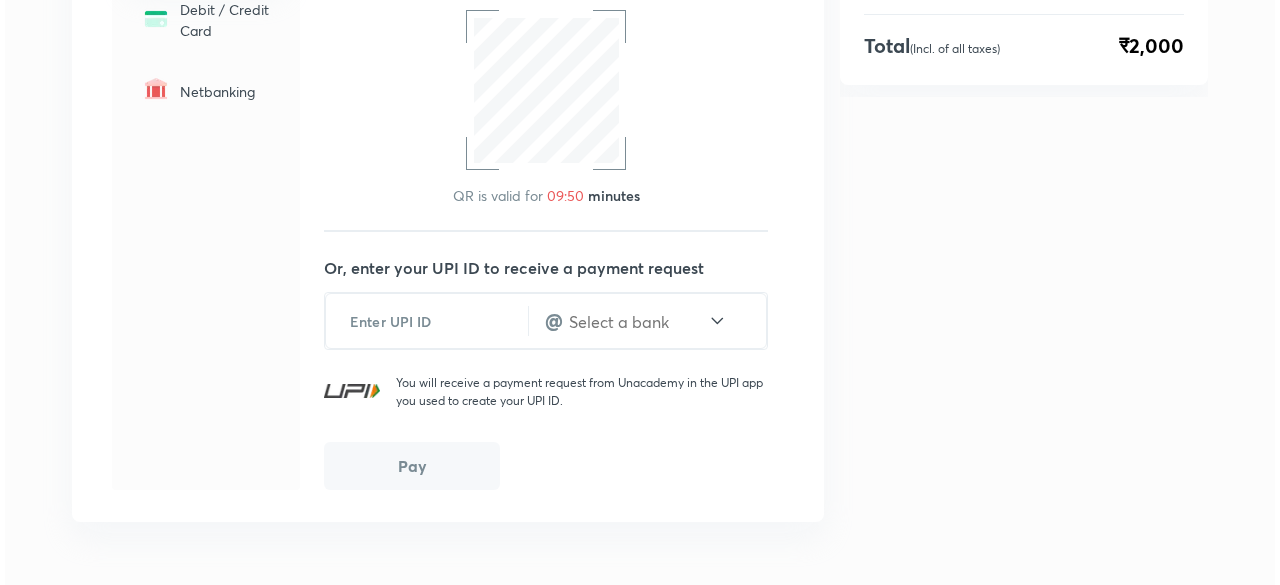 scroll, scrollTop: 0, scrollLeft: 0, axis: both 